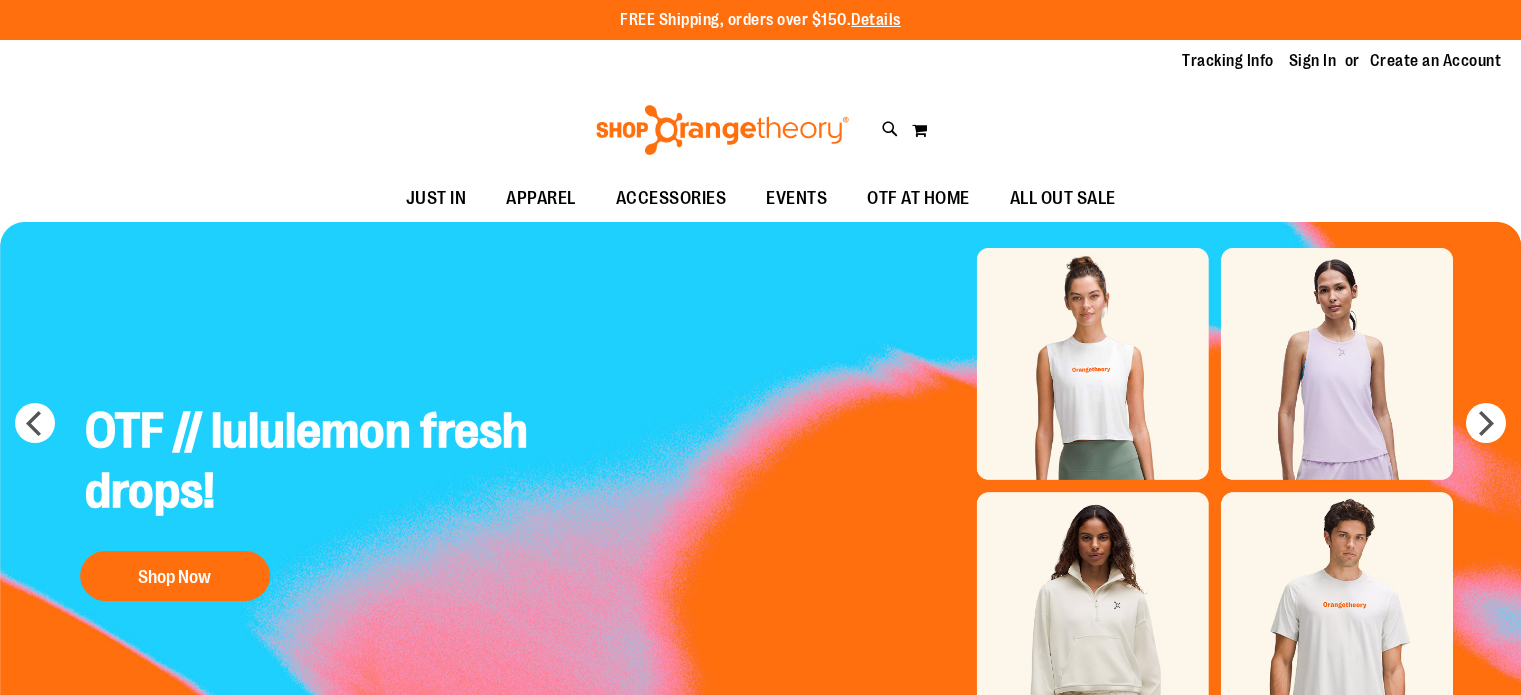 scroll, scrollTop: 0, scrollLeft: 0, axis: both 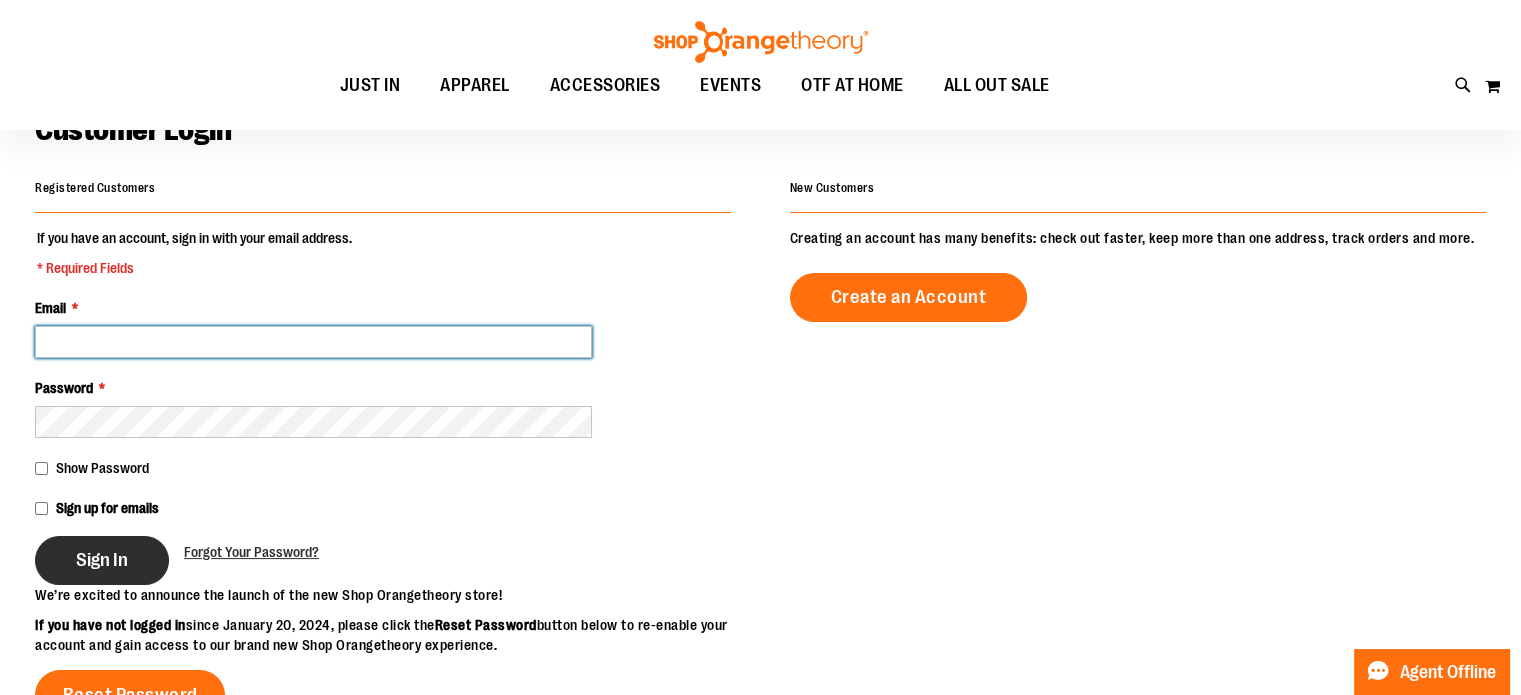 type on "**********" 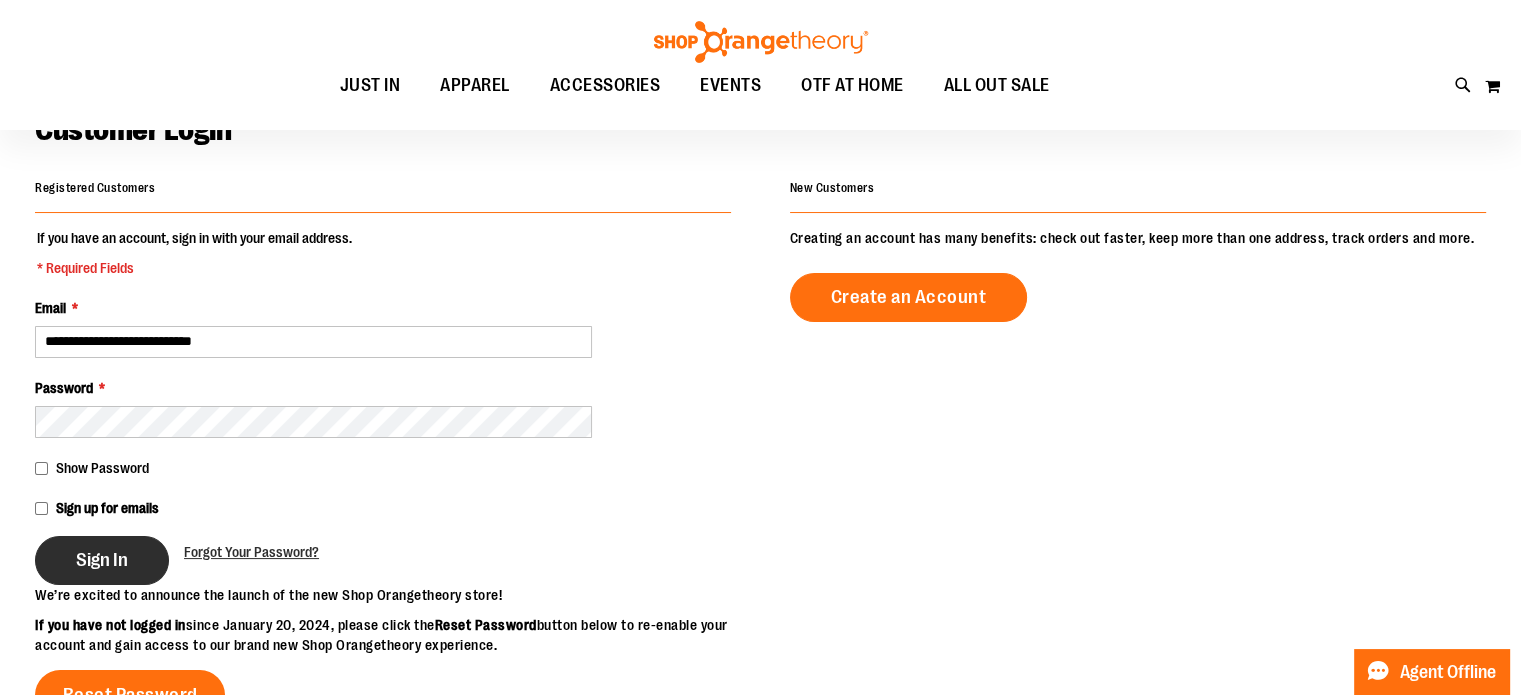 type on "**********" 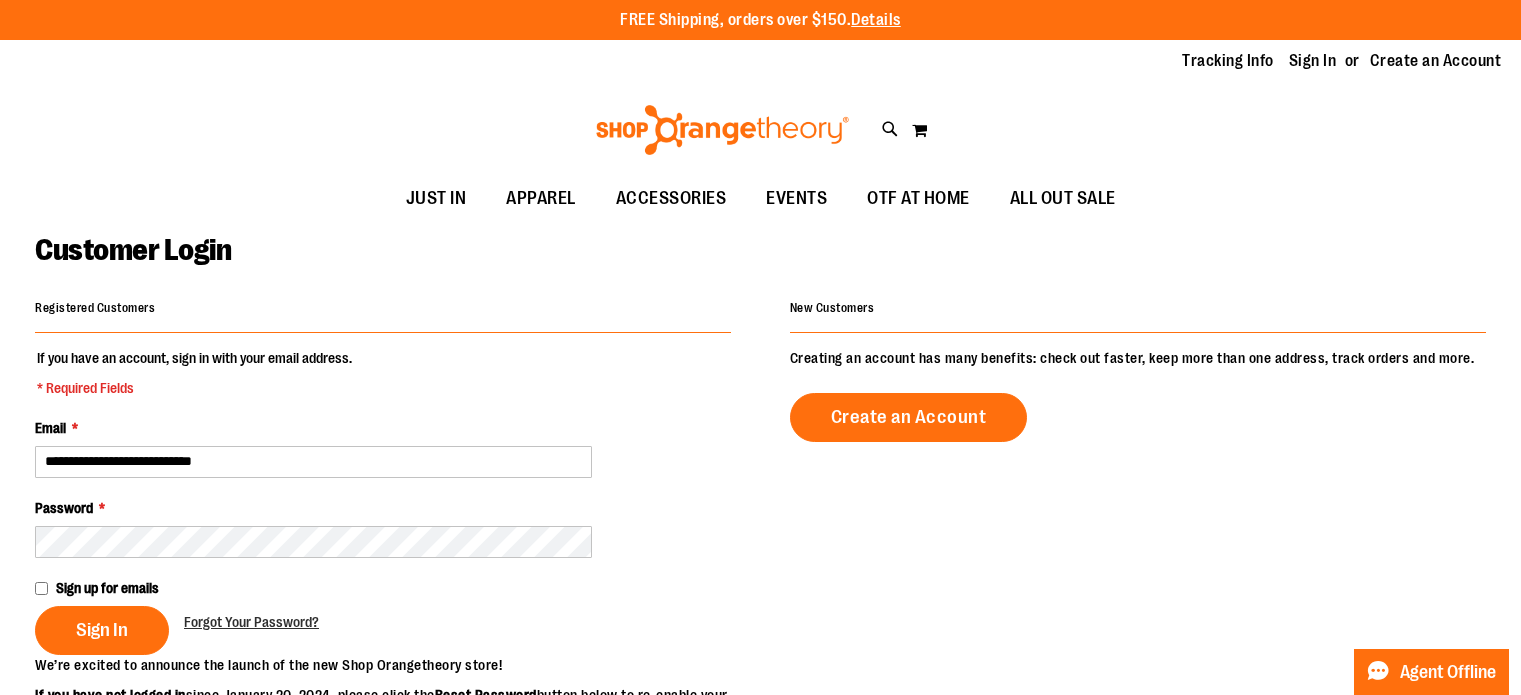 scroll, scrollTop: 0, scrollLeft: 0, axis: both 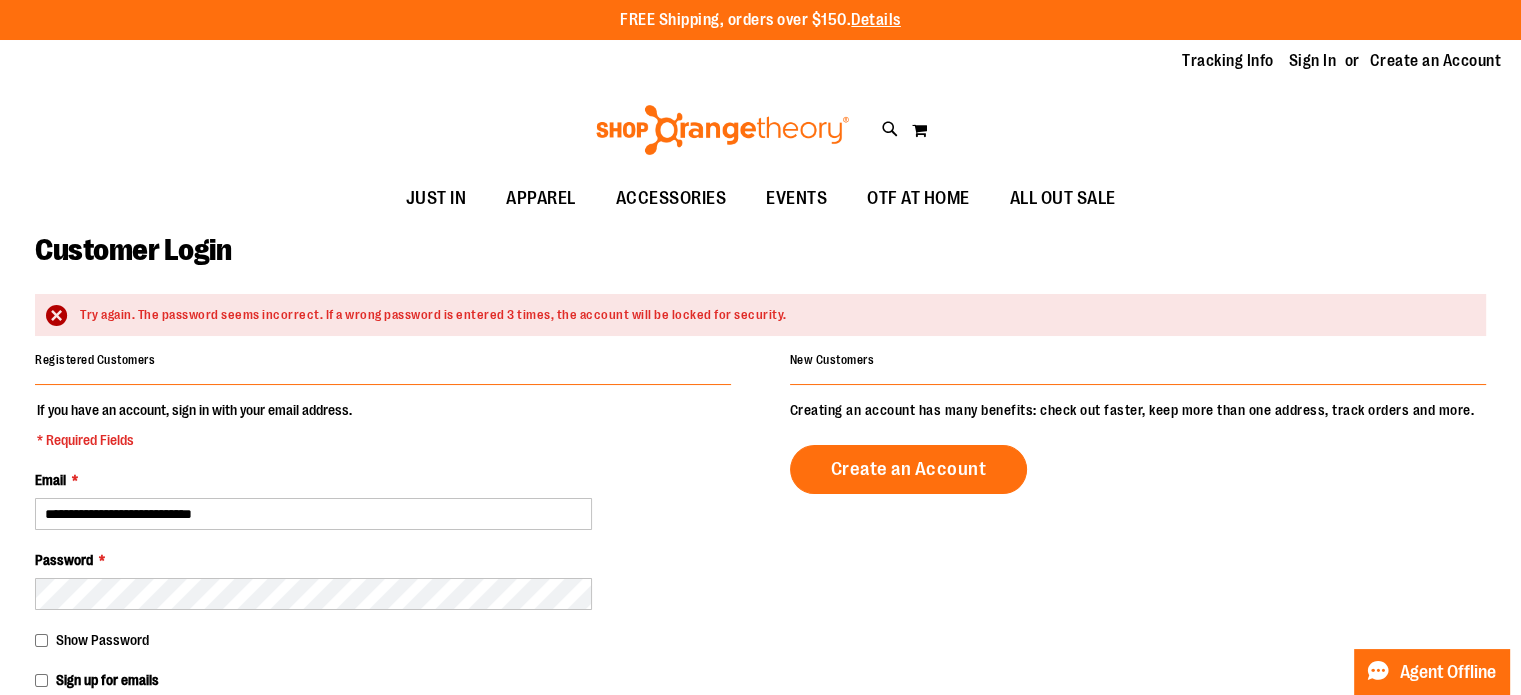 type on "**********" 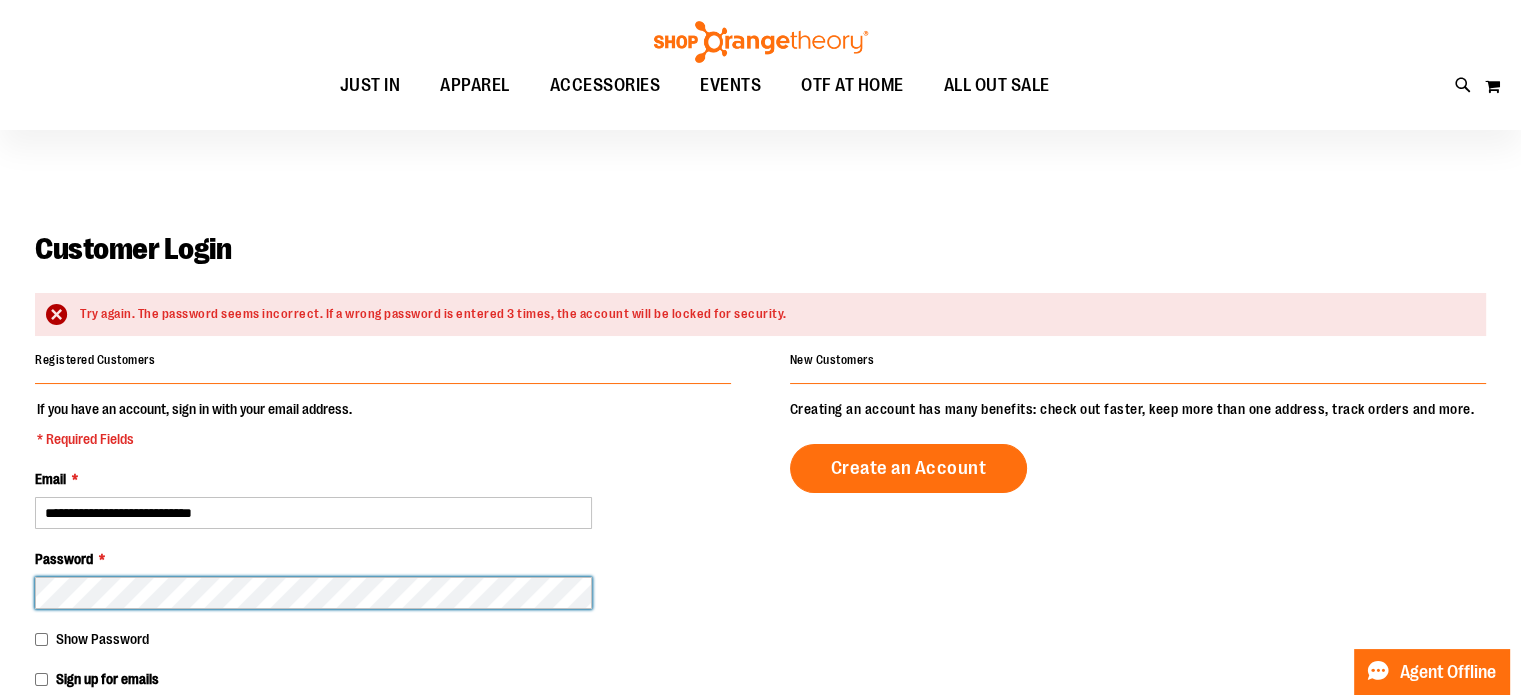 scroll, scrollTop: 88, scrollLeft: 0, axis: vertical 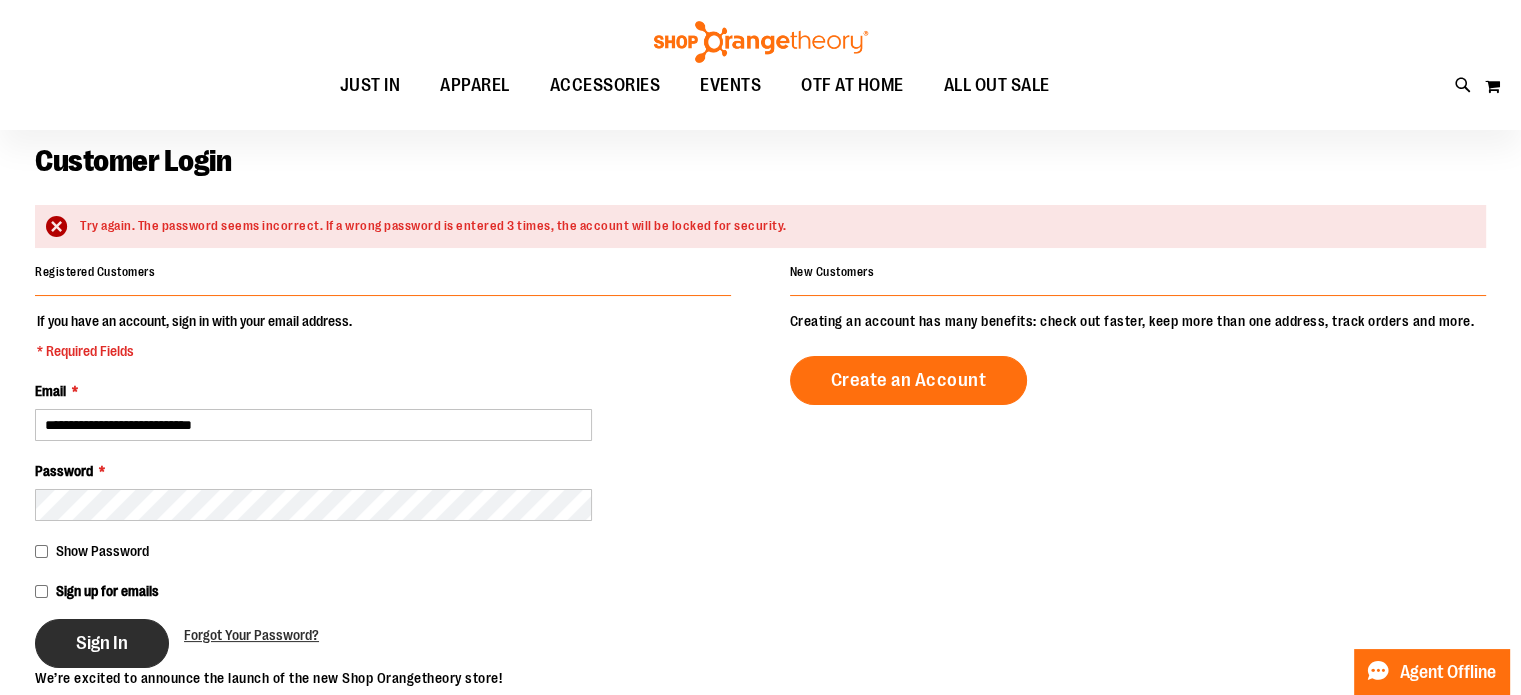 click on "Sign In" at bounding box center (102, 643) 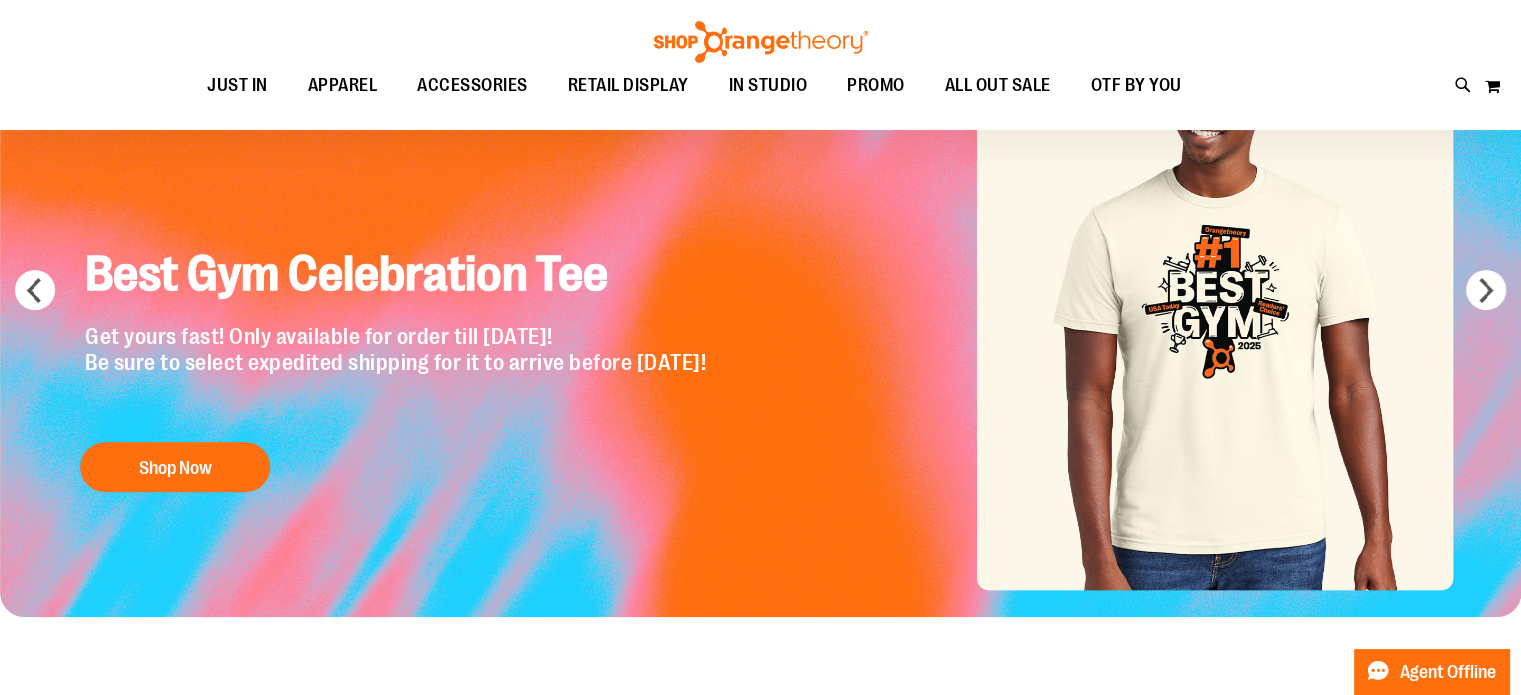 scroll, scrollTop: 83, scrollLeft: 0, axis: vertical 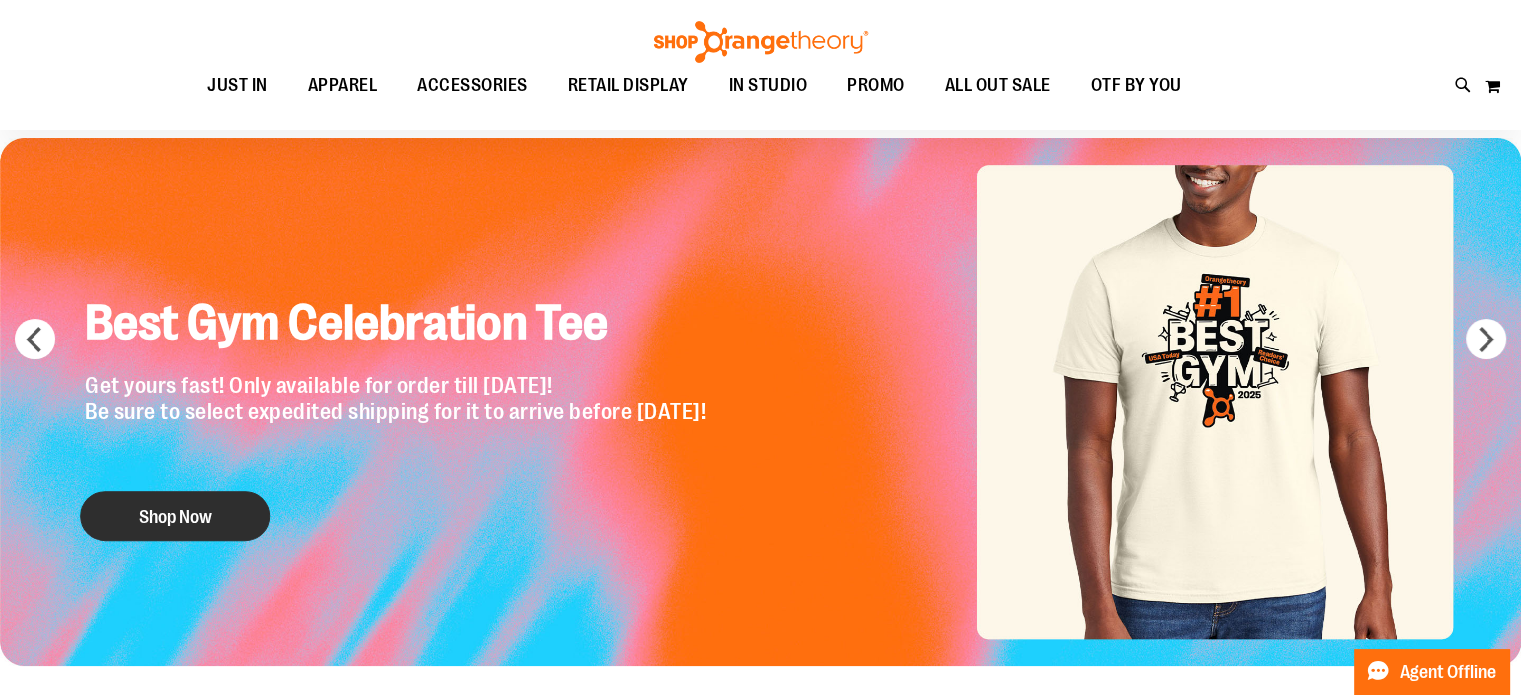 type on "**********" 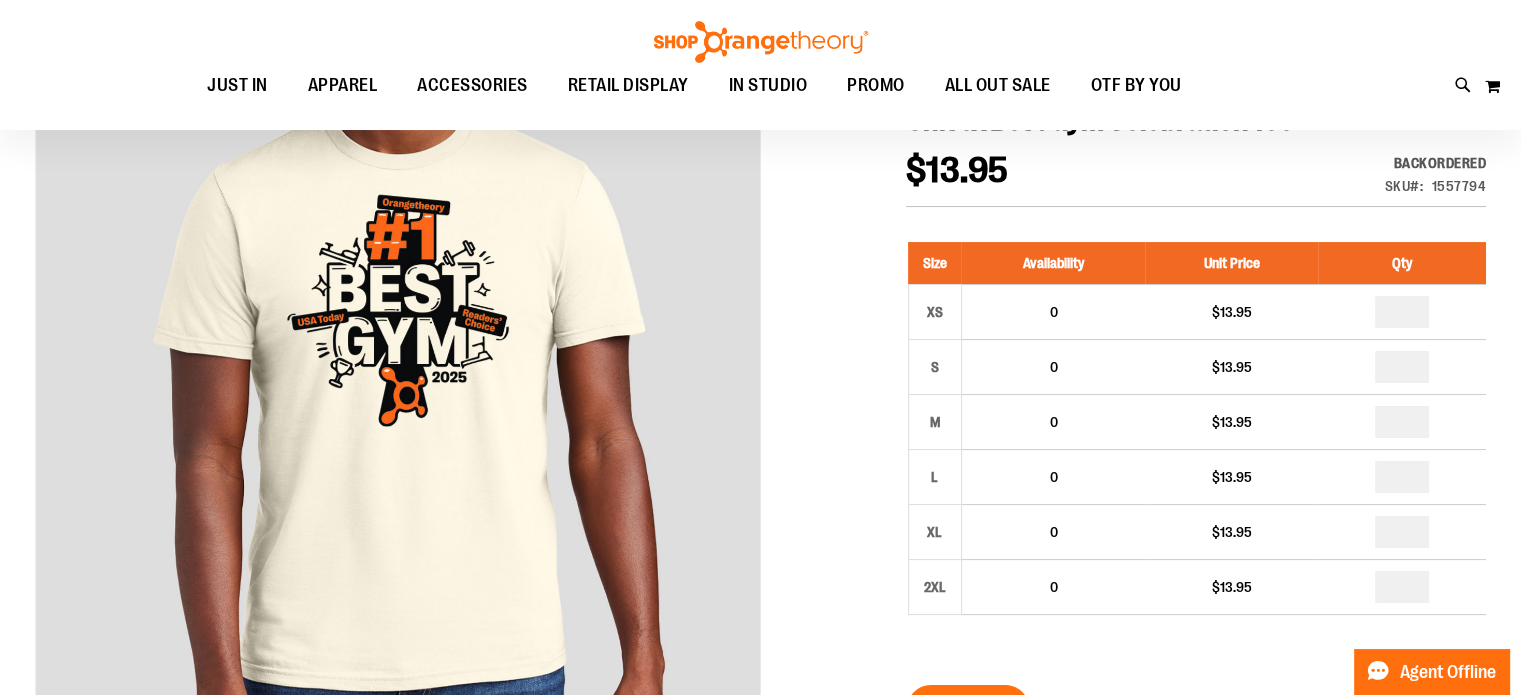 scroll, scrollTop: 248, scrollLeft: 0, axis: vertical 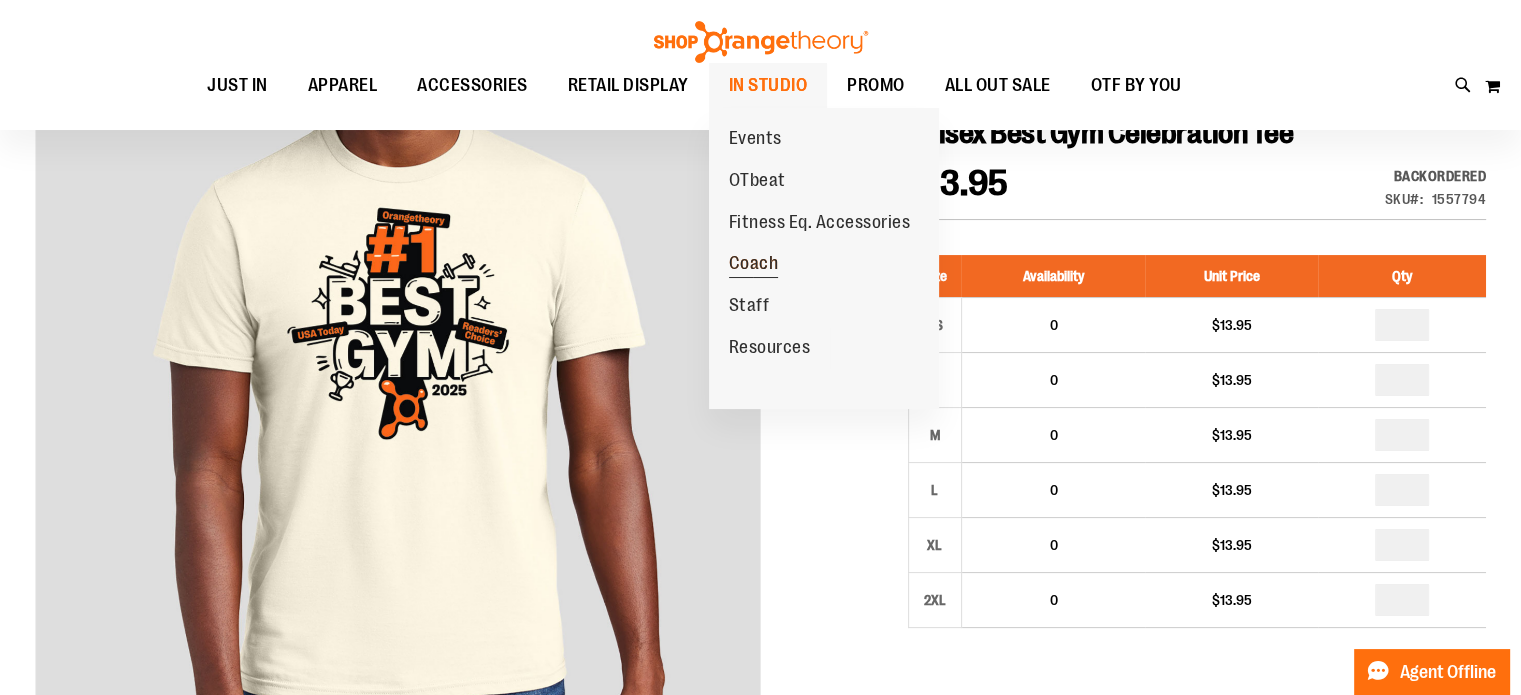 type on "**********" 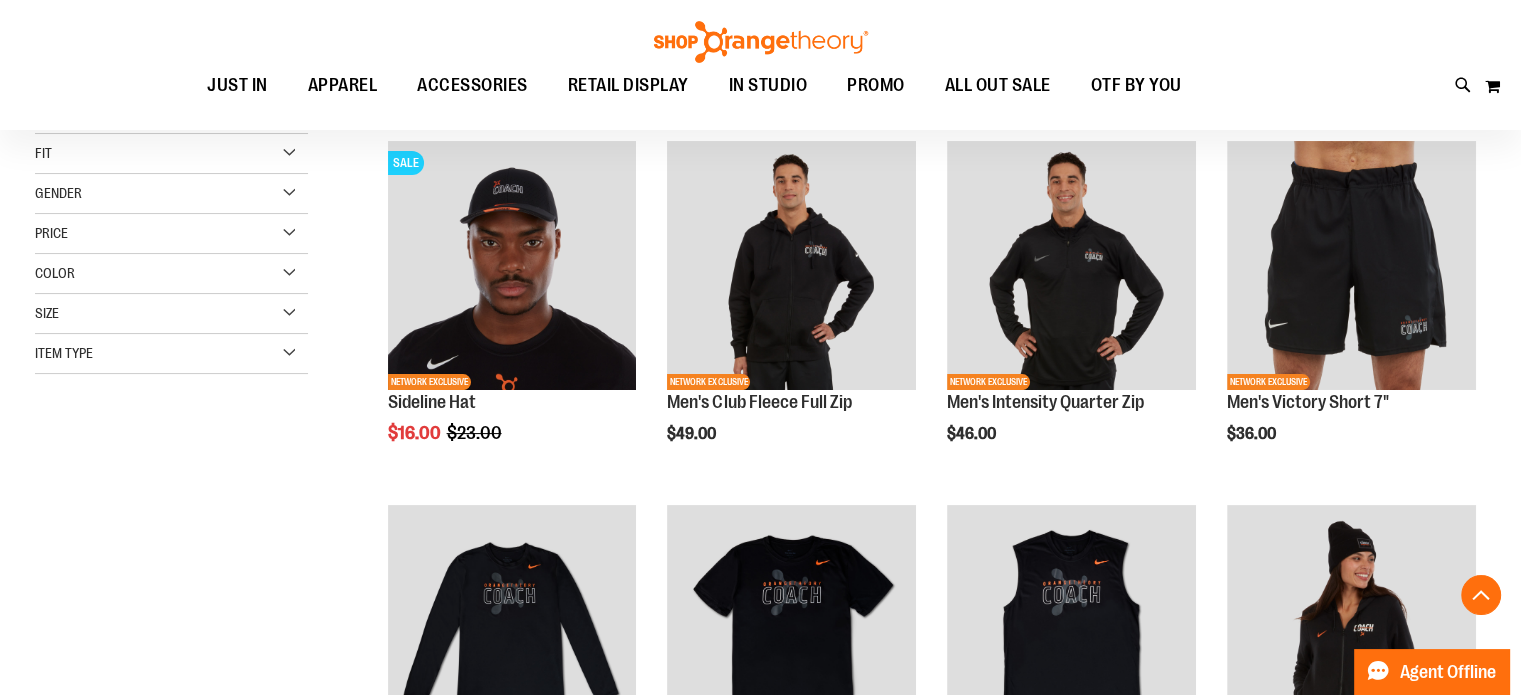 scroll, scrollTop: 333, scrollLeft: 0, axis: vertical 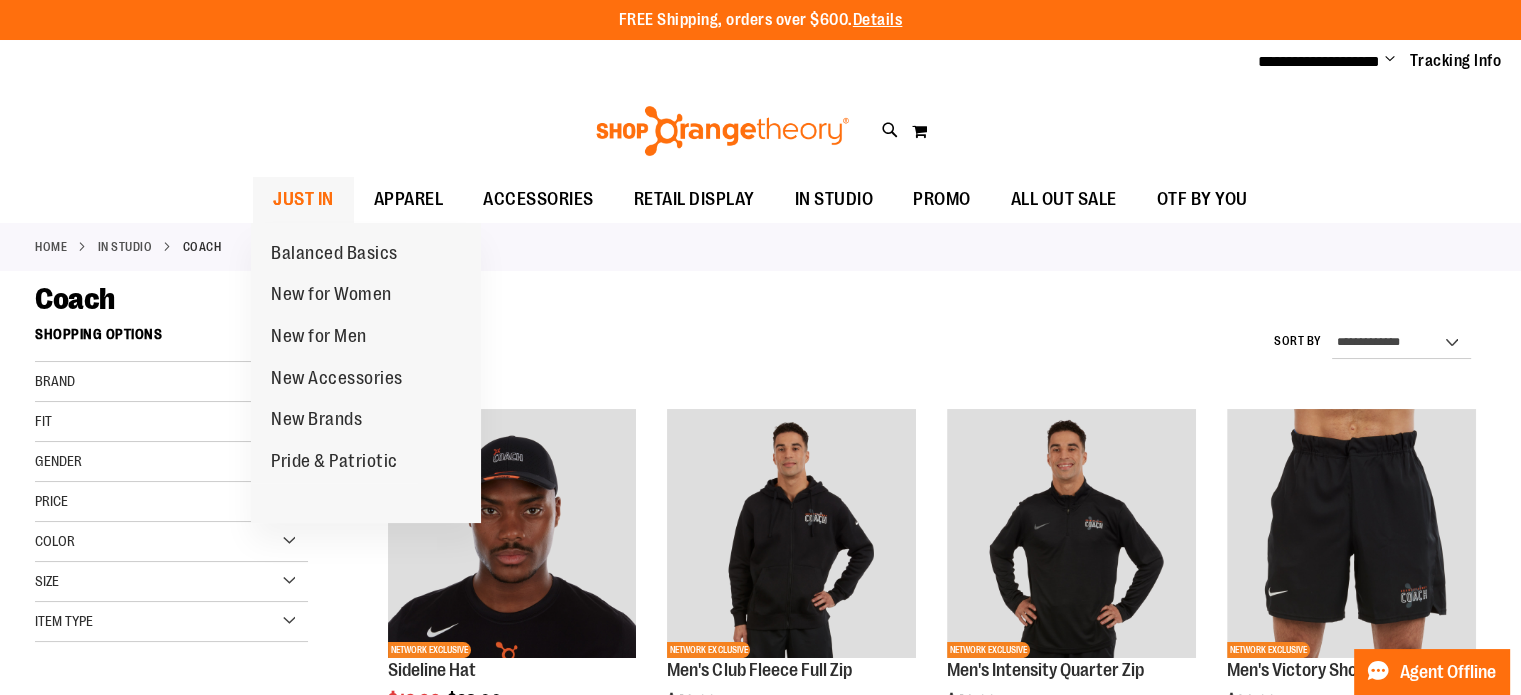 type on "**********" 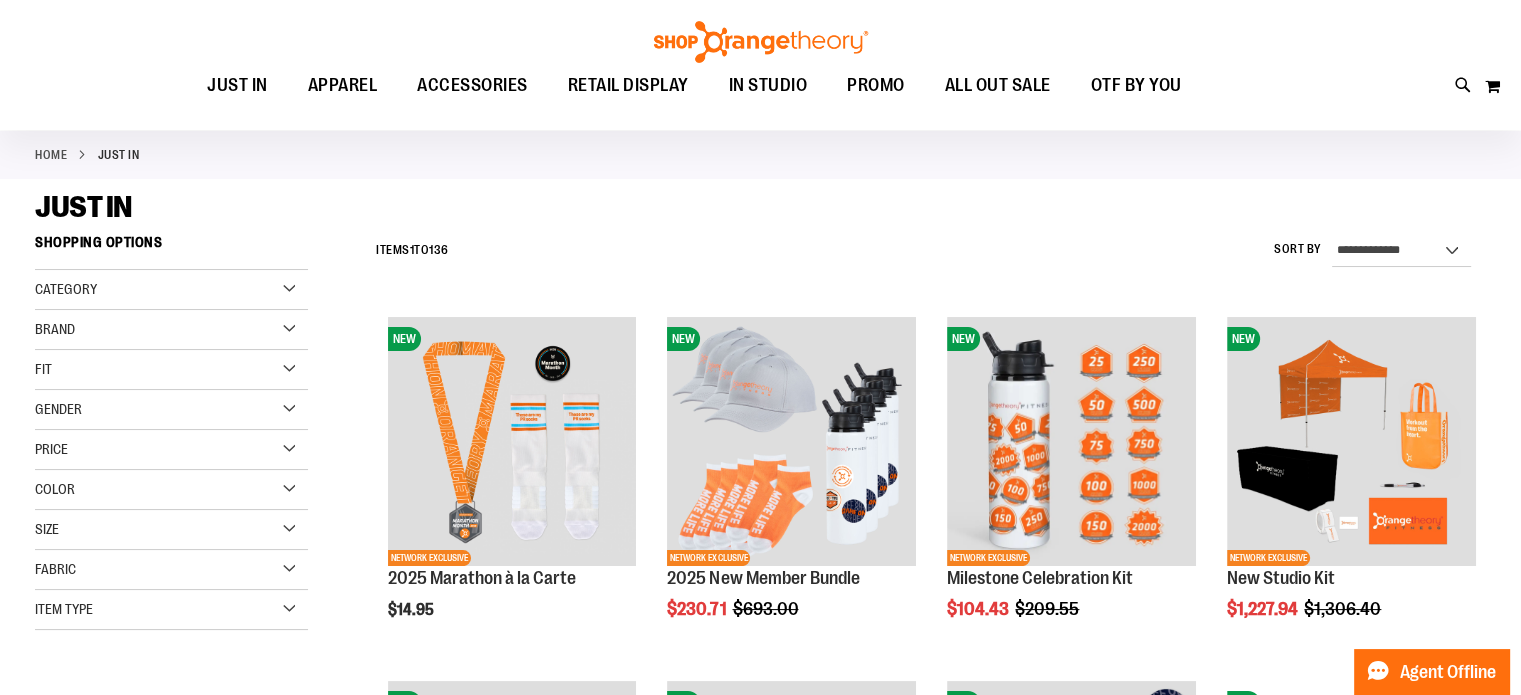 scroll, scrollTop: 89, scrollLeft: 0, axis: vertical 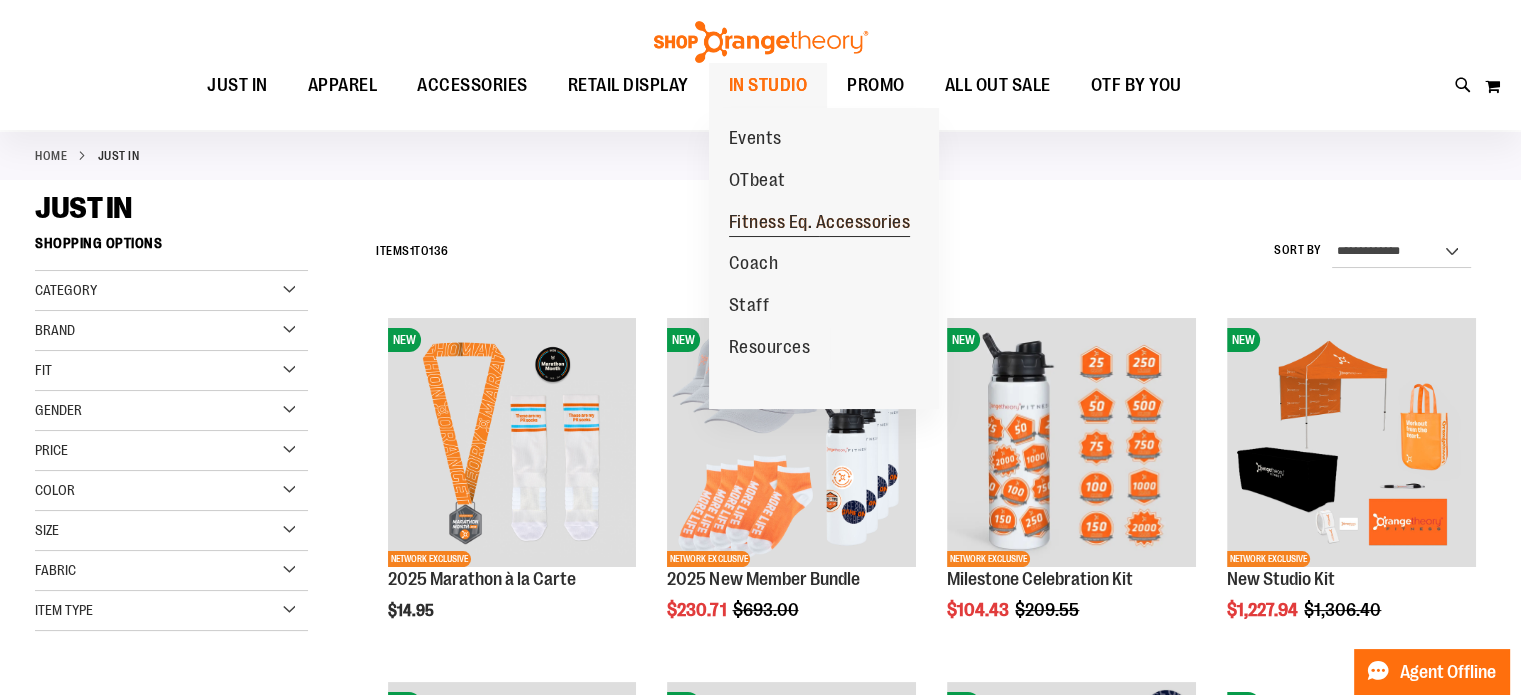 type on "**********" 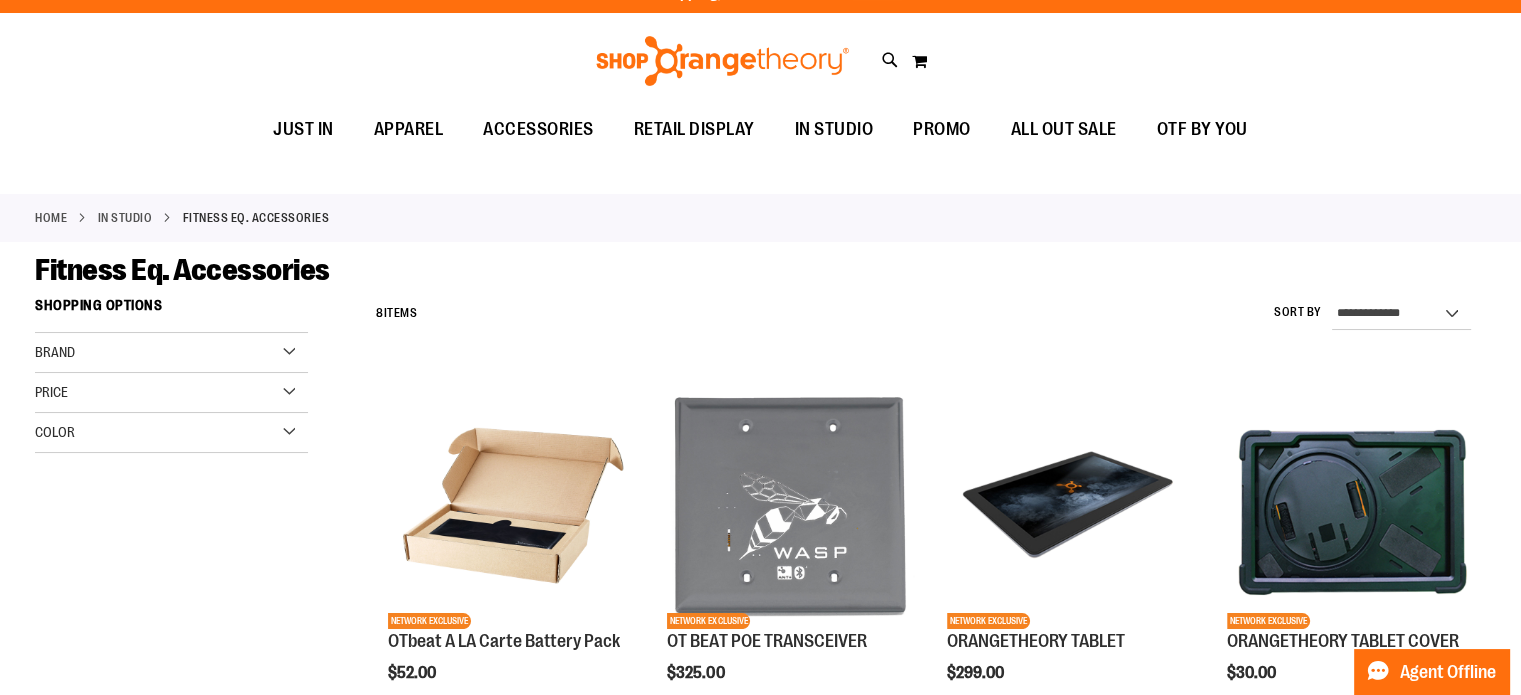 scroll, scrollTop: 0, scrollLeft: 0, axis: both 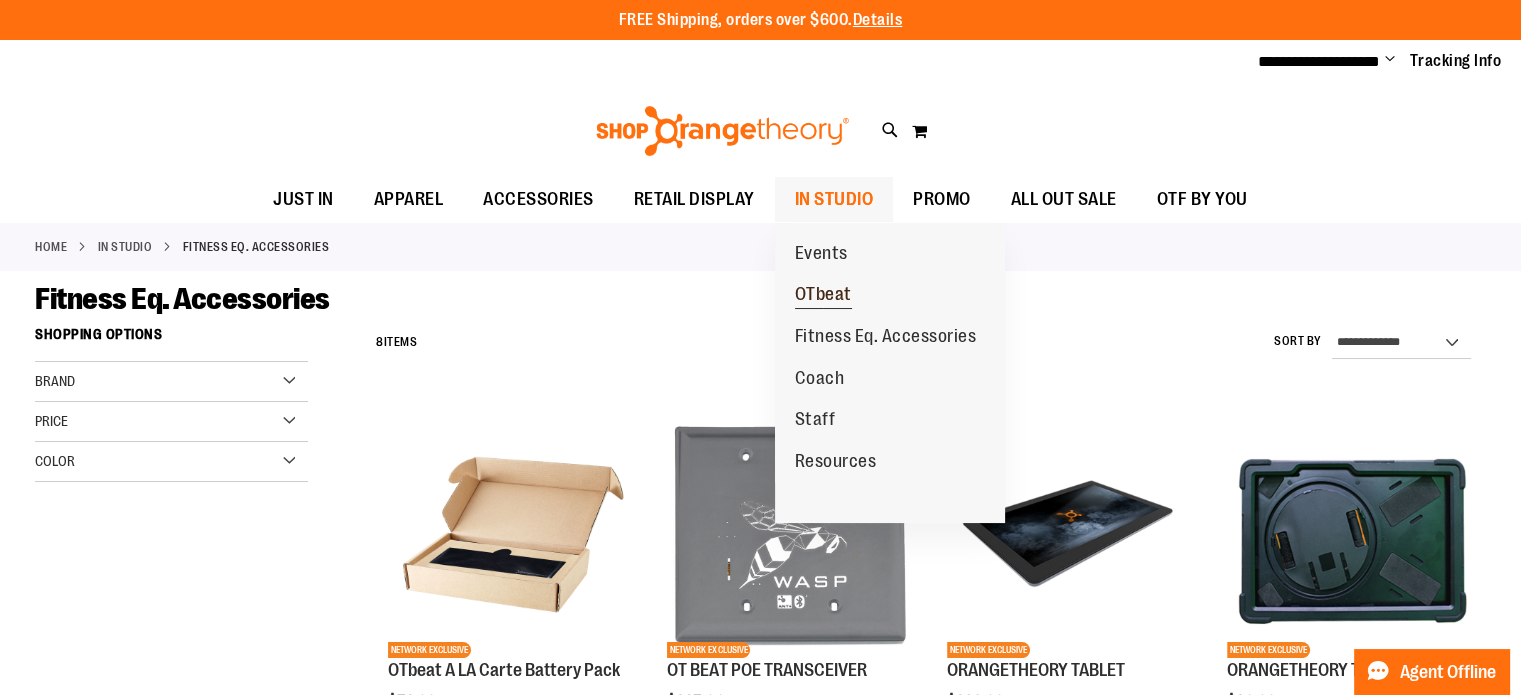 type on "**********" 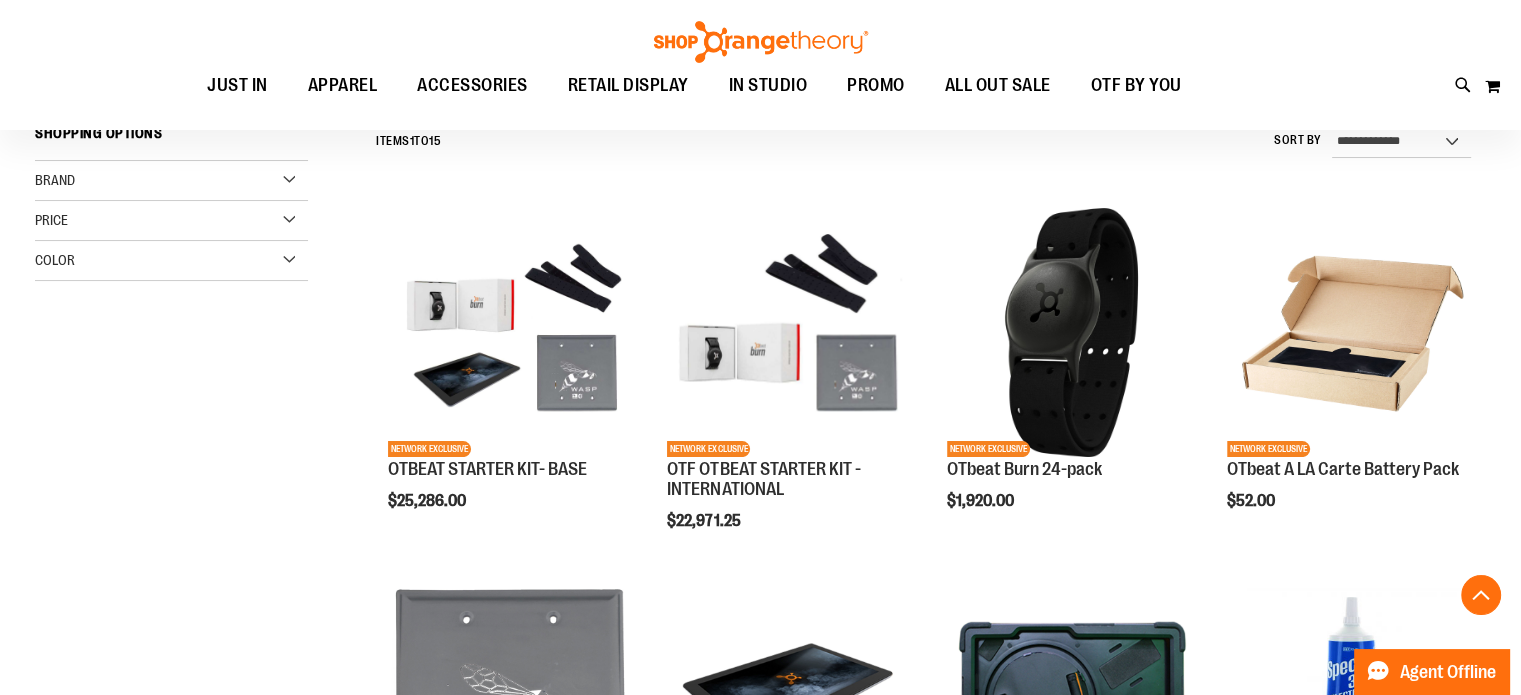 scroll, scrollTop: 452, scrollLeft: 0, axis: vertical 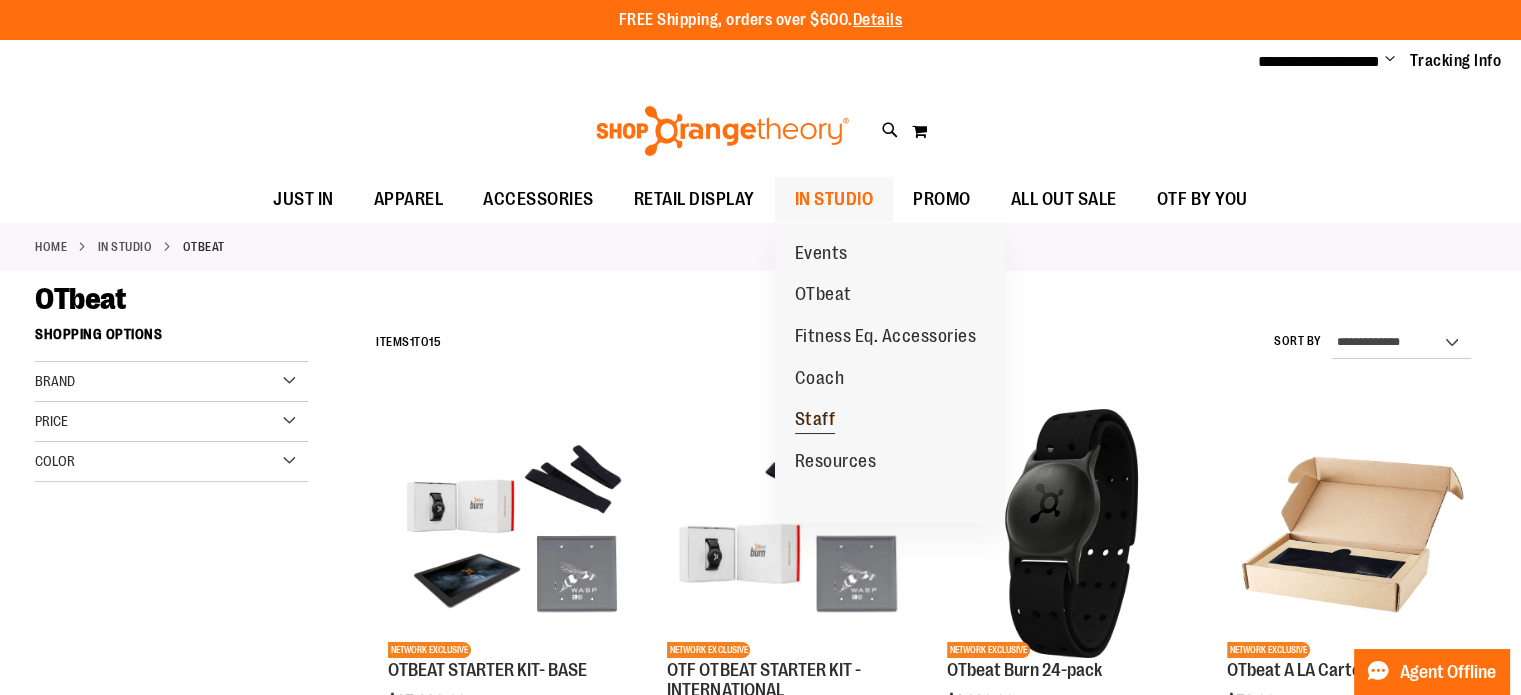 type on "**********" 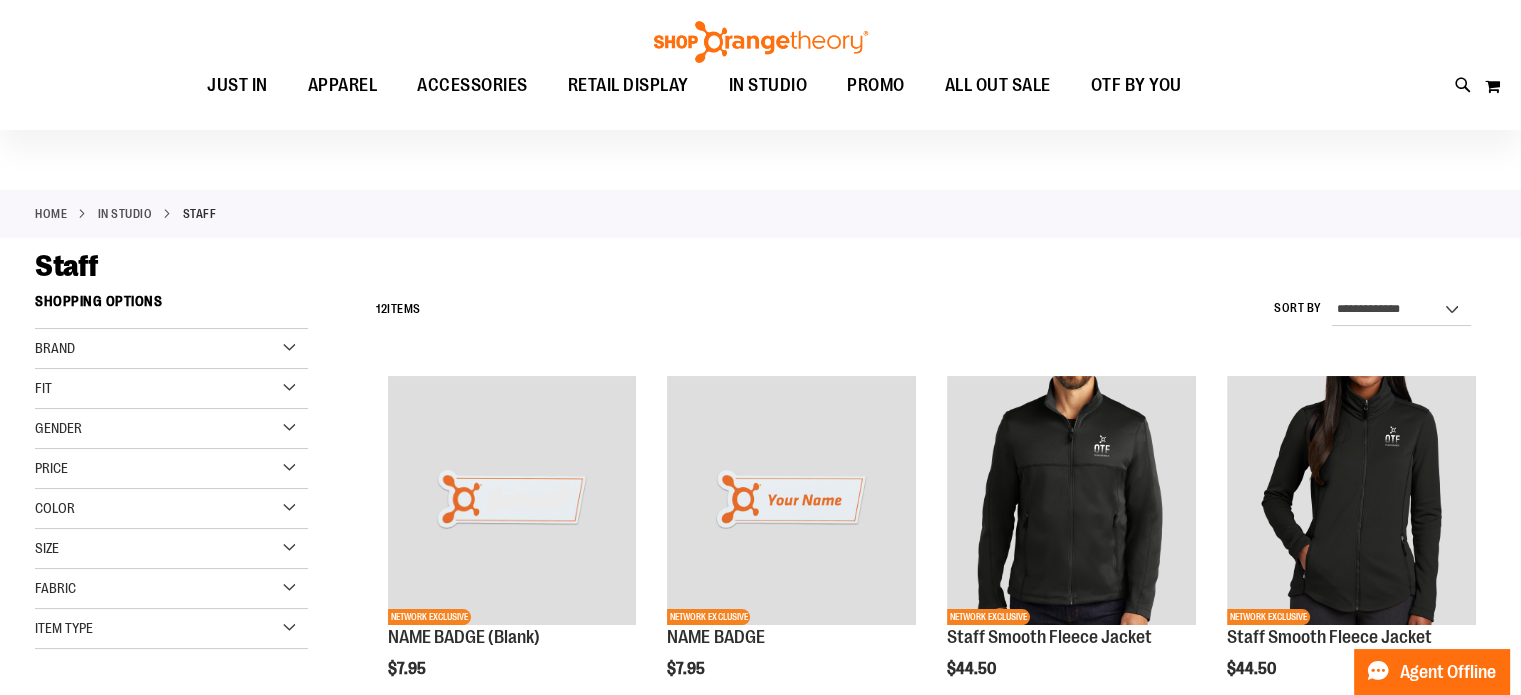 scroll, scrollTop: 3, scrollLeft: 0, axis: vertical 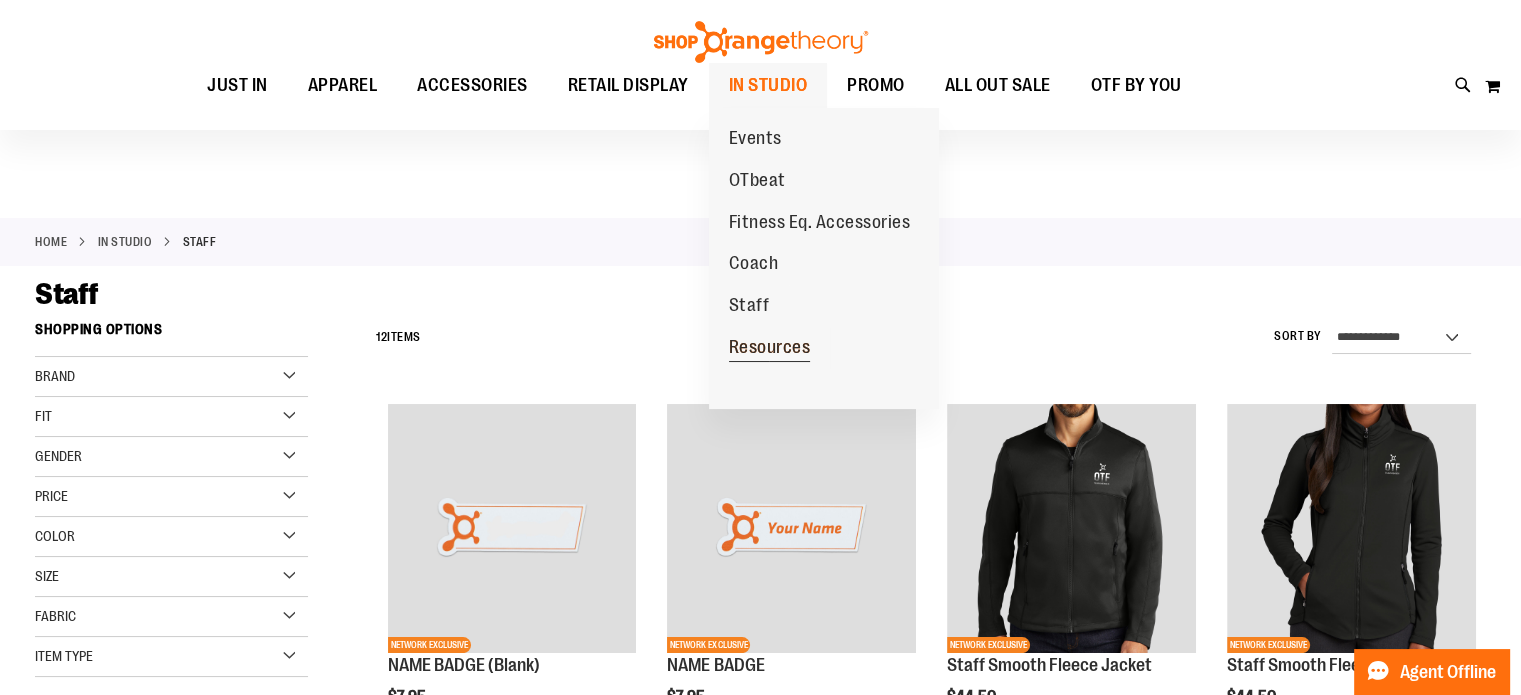 type on "**********" 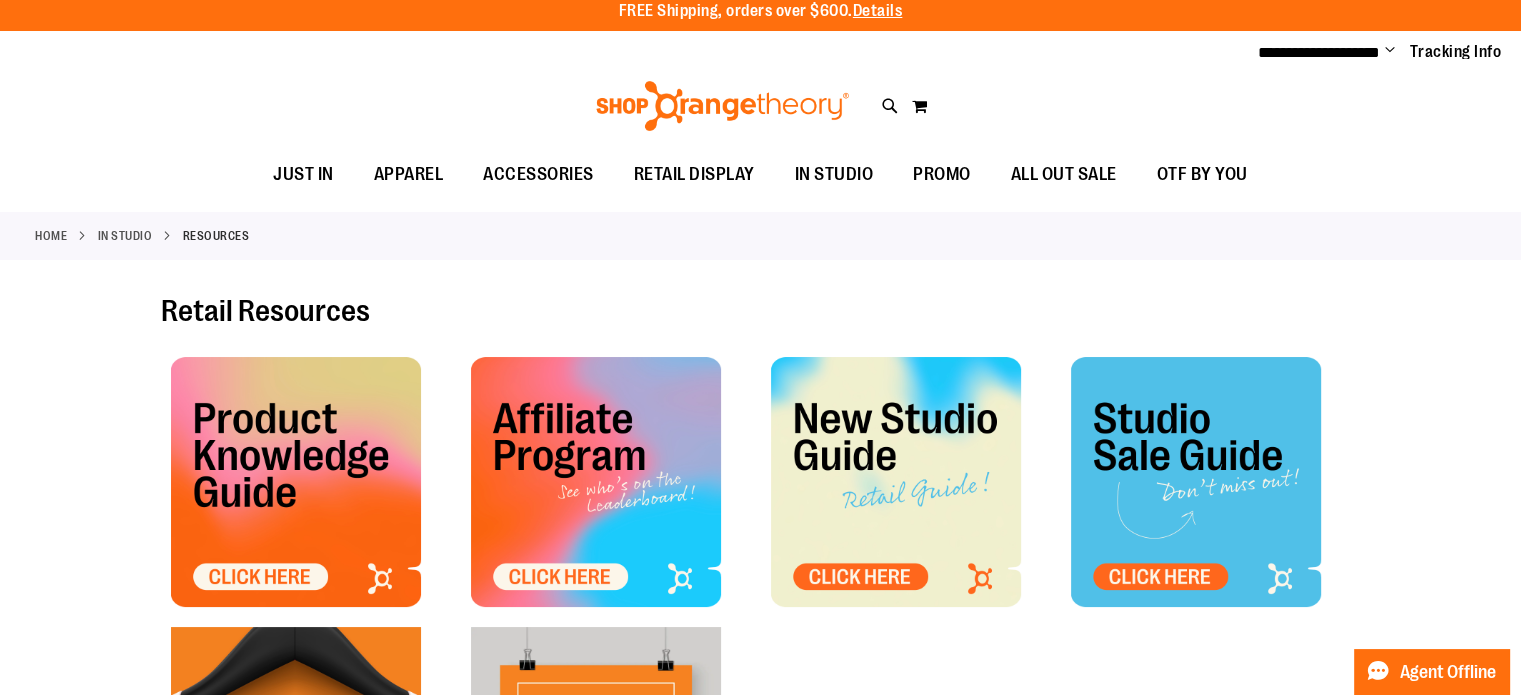 scroll, scrollTop: 0, scrollLeft: 0, axis: both 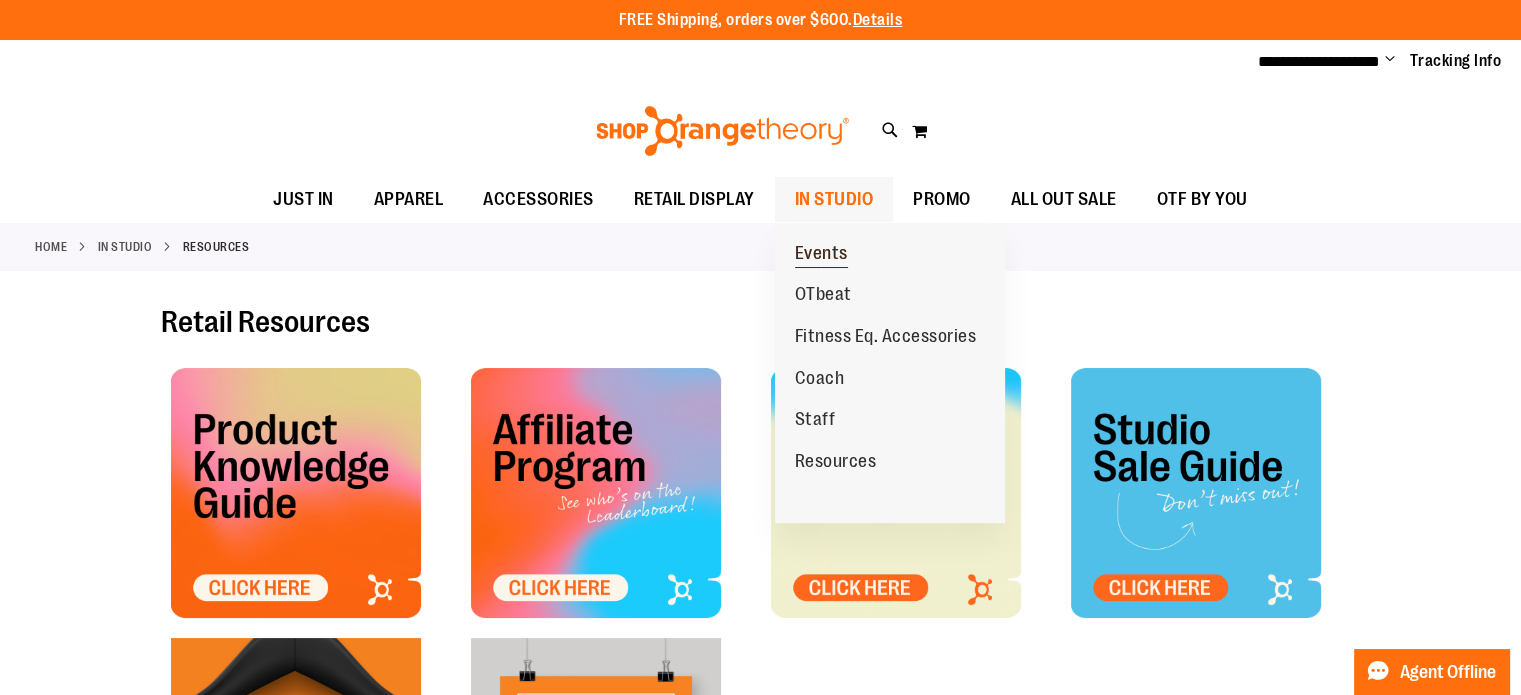 type on "**********" 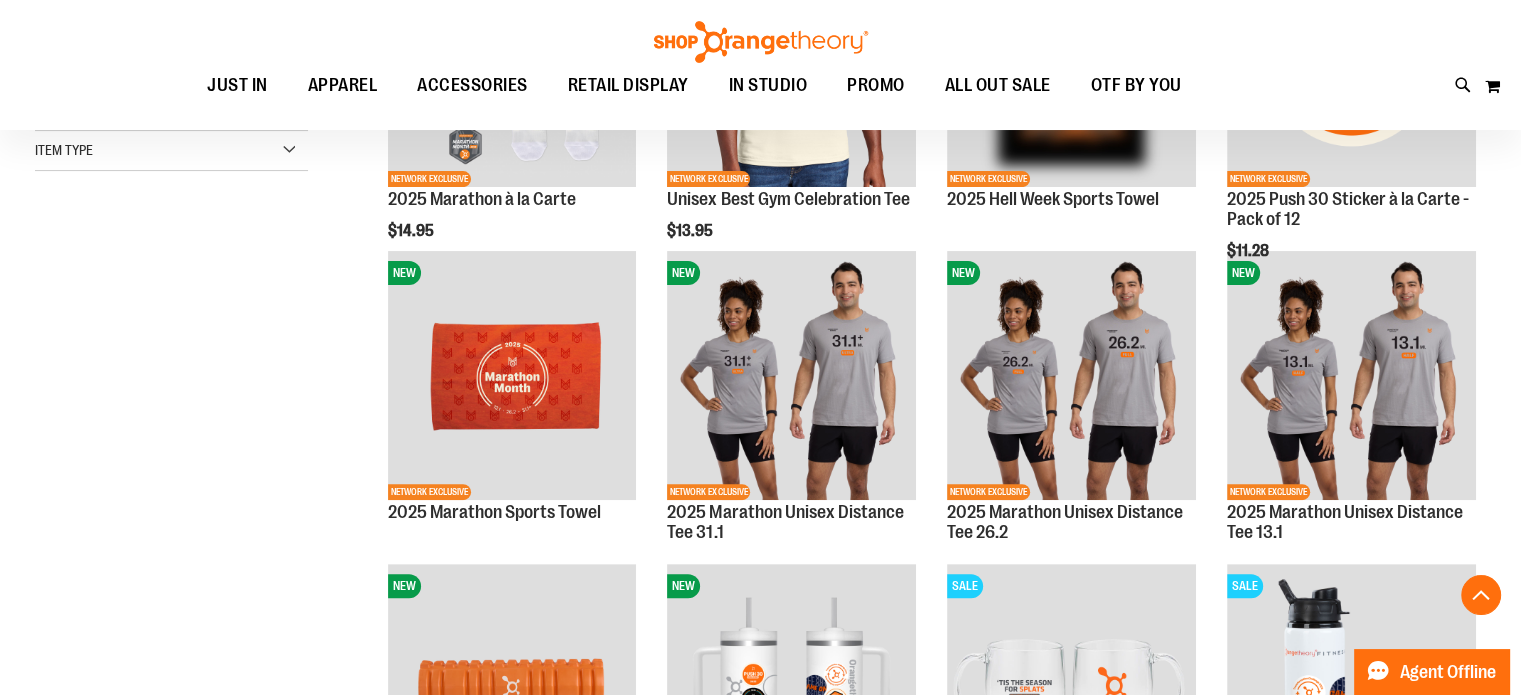 scroll, scrollTop: 522, scrollLeft: 0, axis: vertical 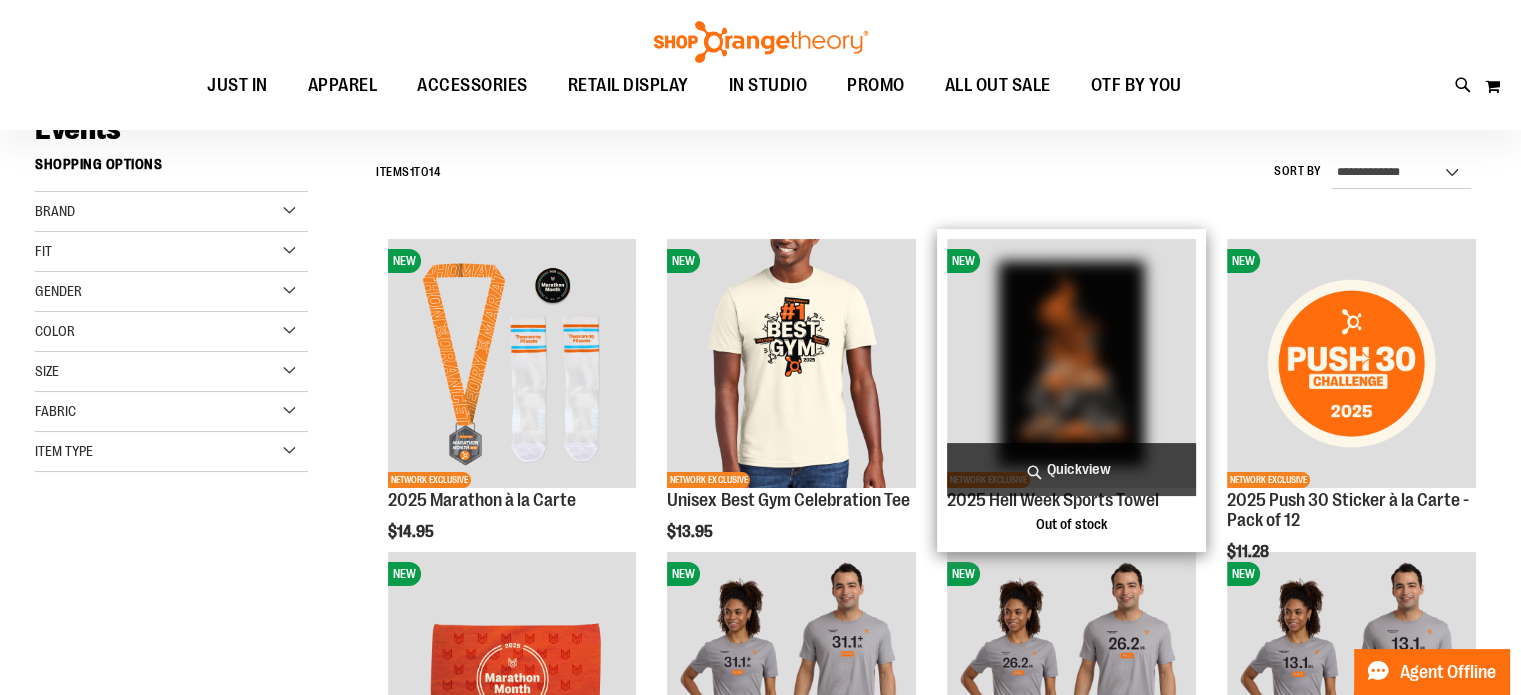 type on "**********" 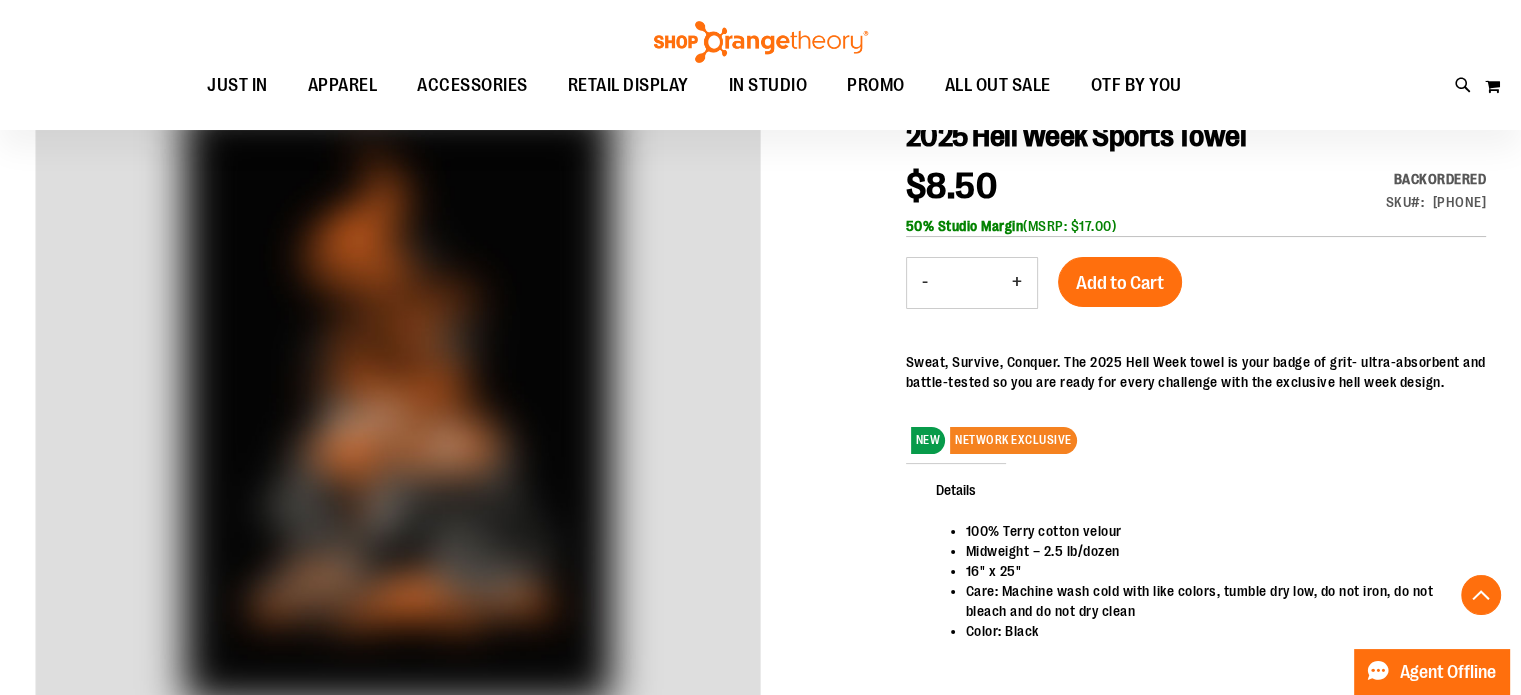 scroll, scrollTop: 0, scrollLeft: 0, axis: both 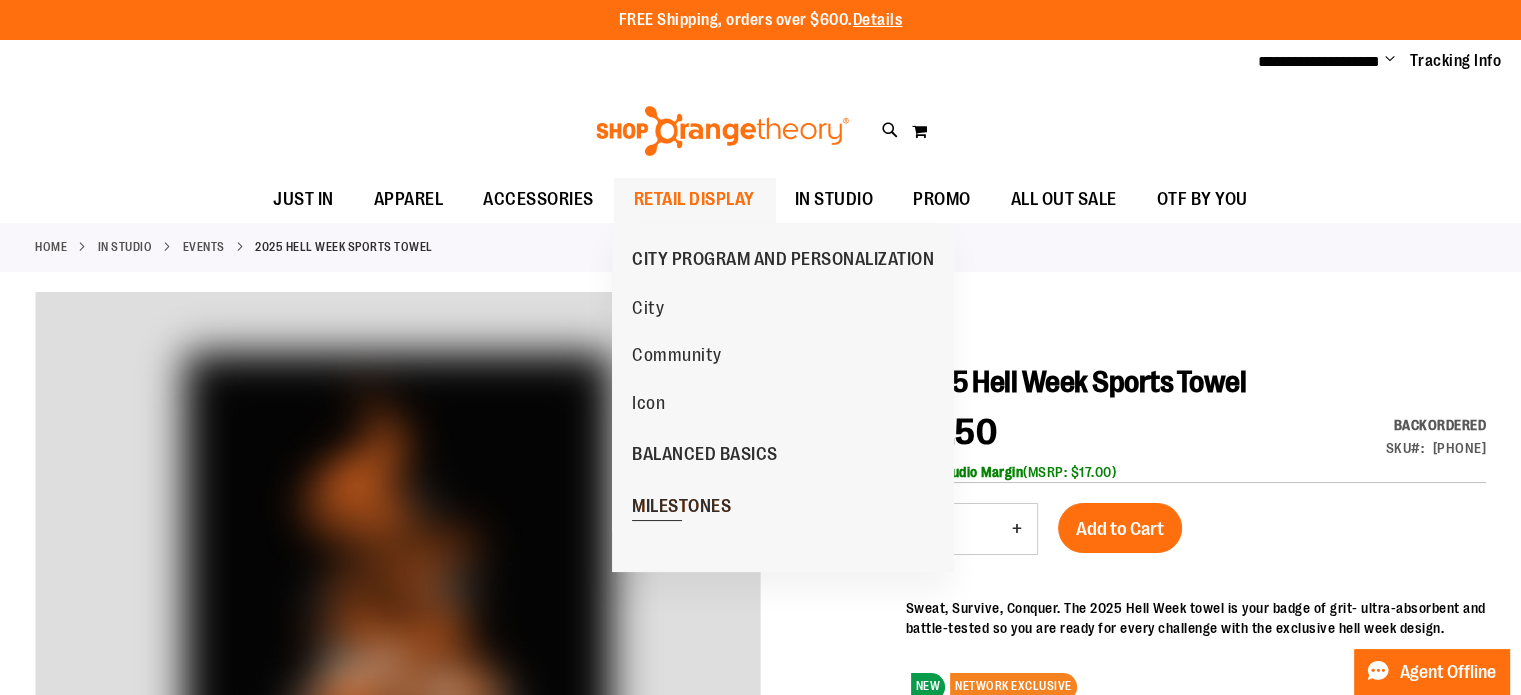 type on "**********" 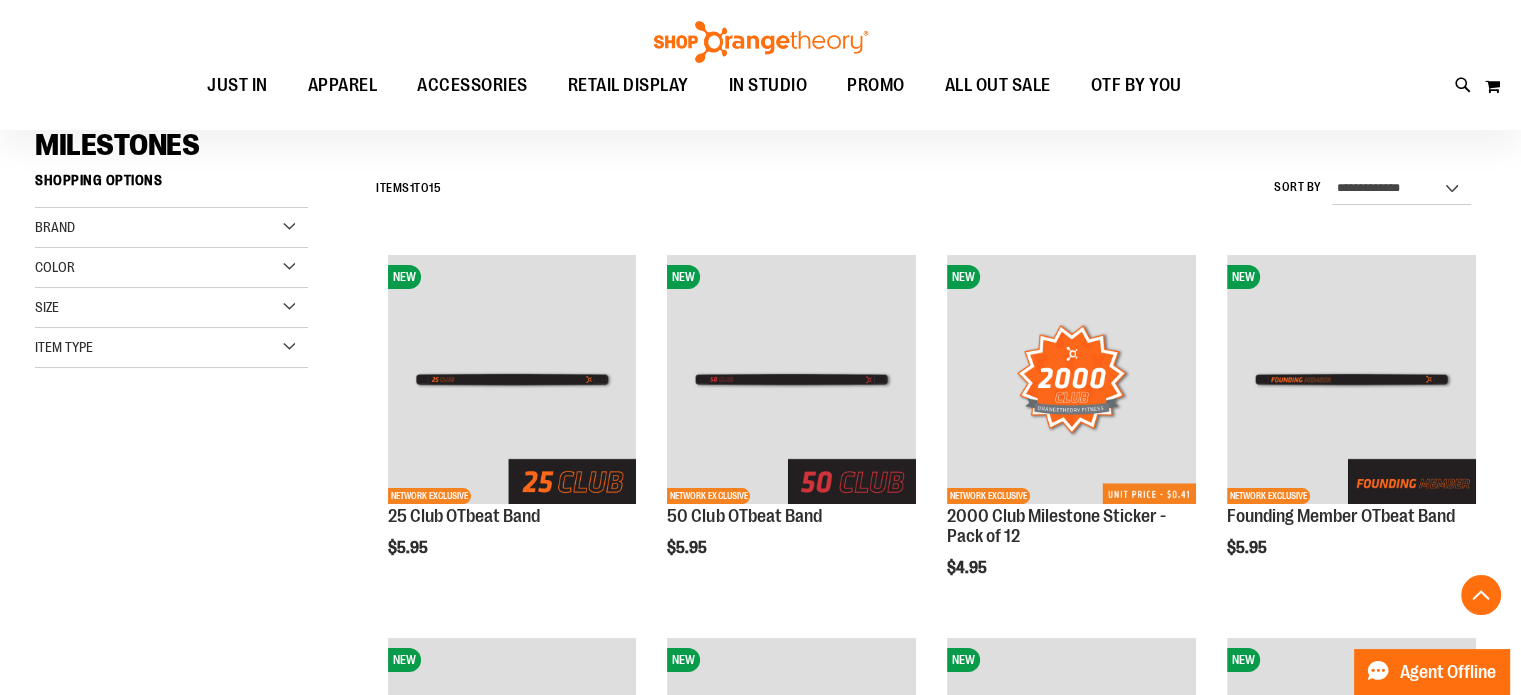 scroll, scrollTop: 413, scrollLeft: 0, axis: vertical 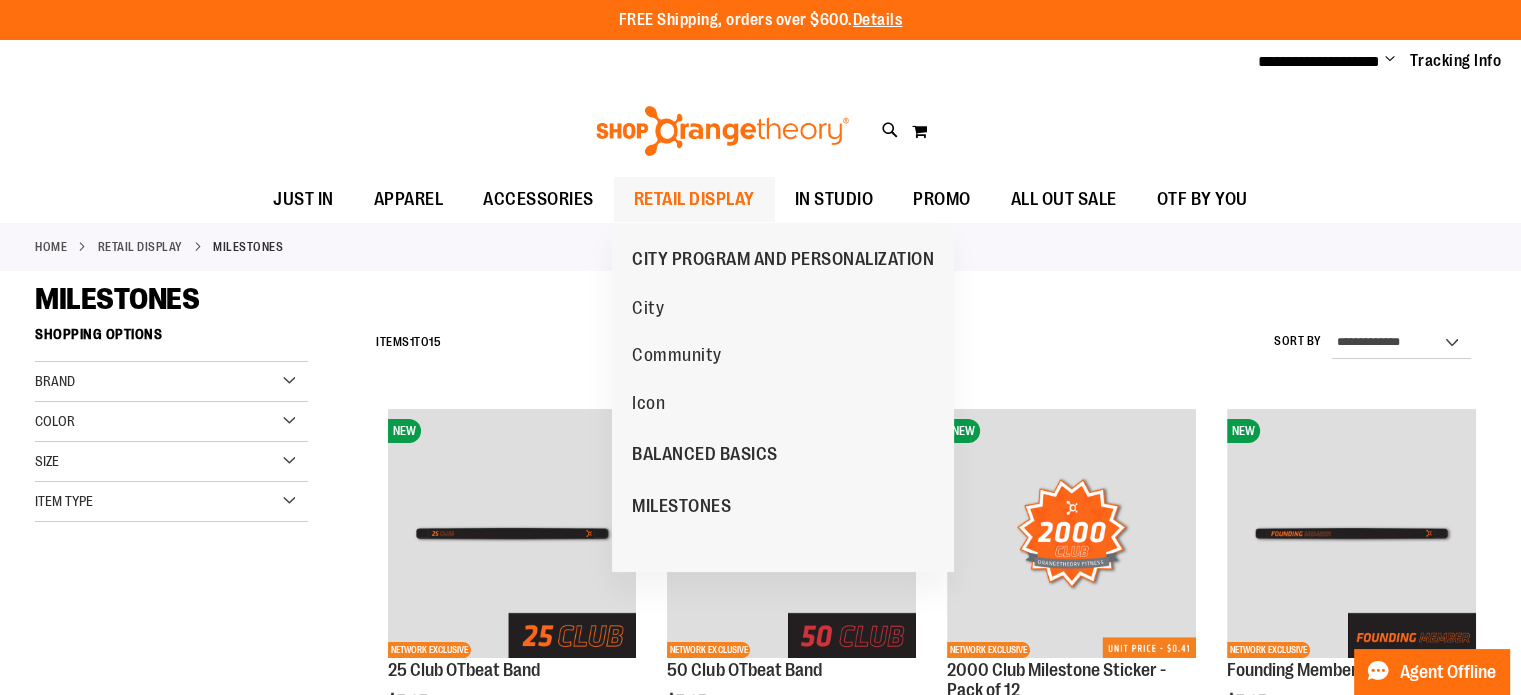 type on "**********" 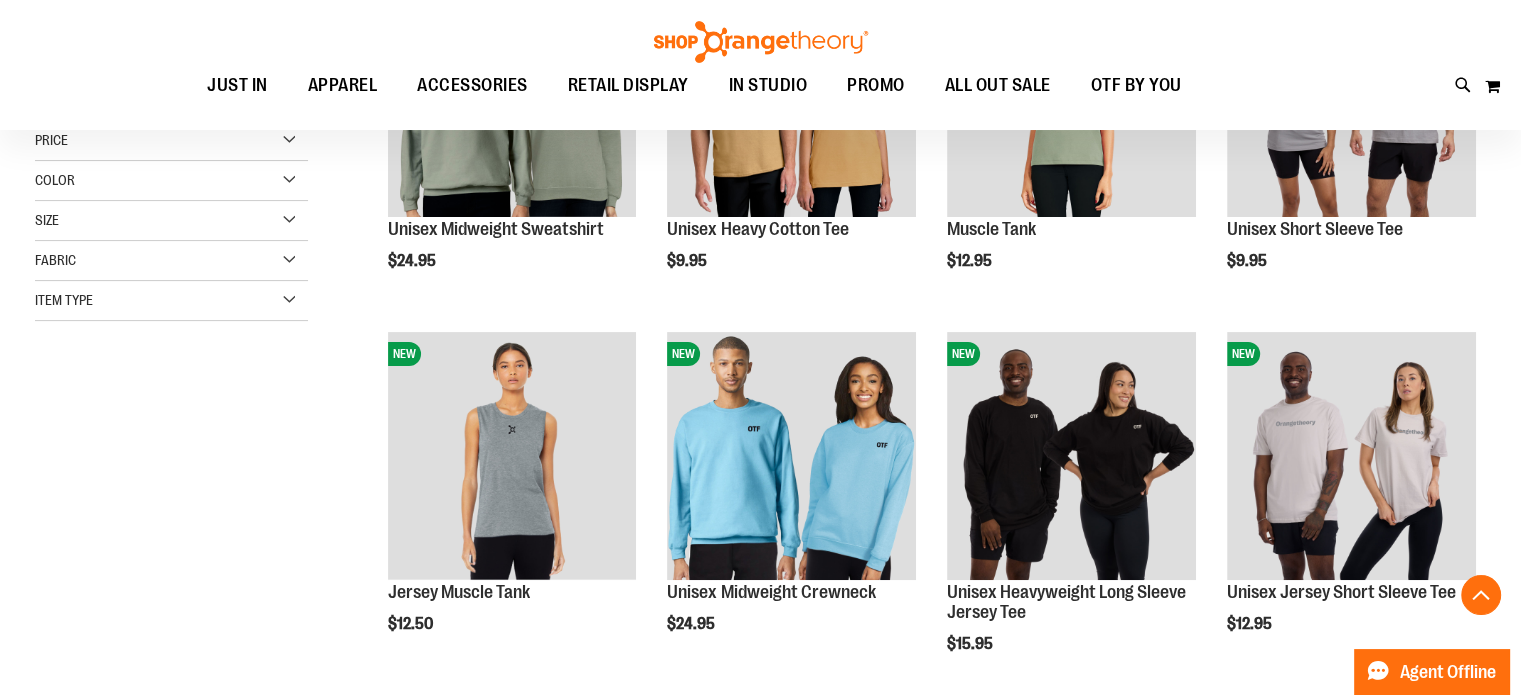 scroll, scrollTop: 475, scrollLeft: 0, axis: vertical 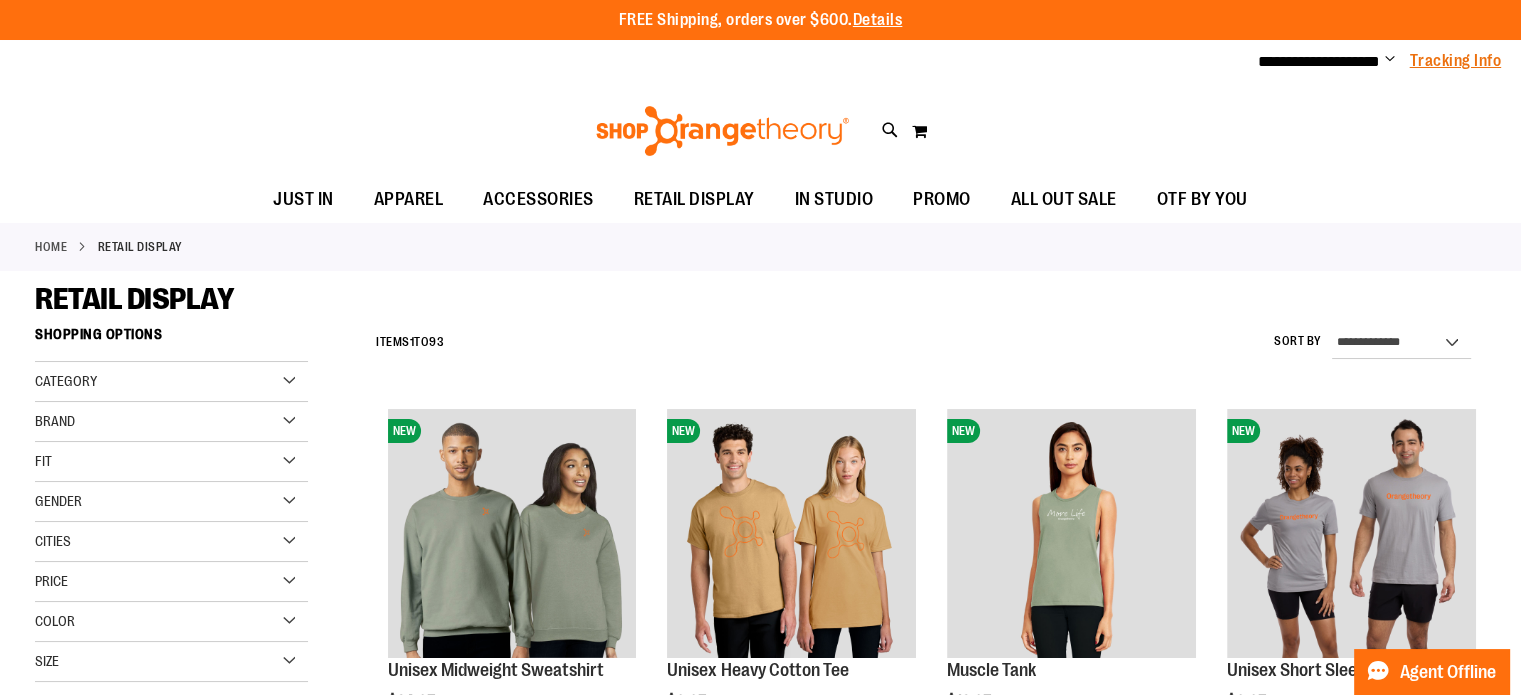 type on "**********" 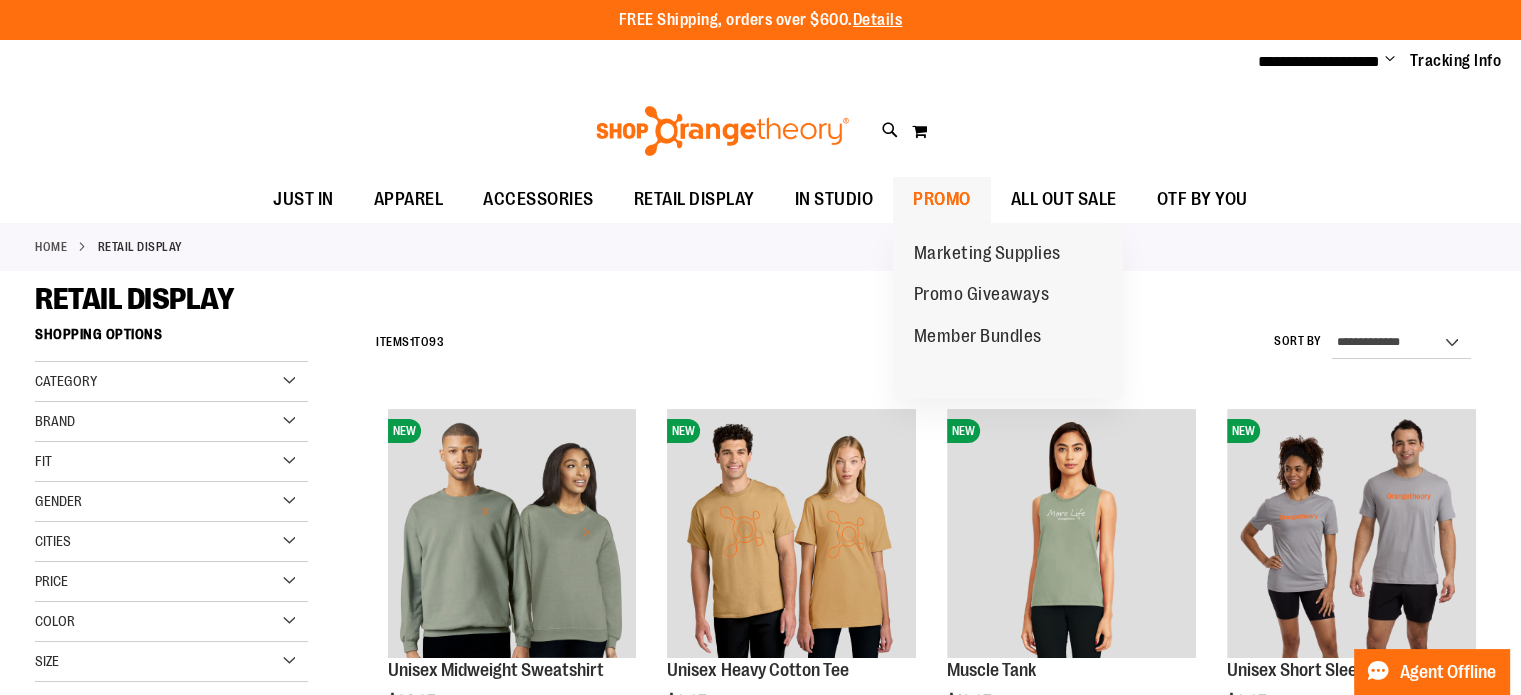 click on "PROMO" at bounding box center [942, 199] 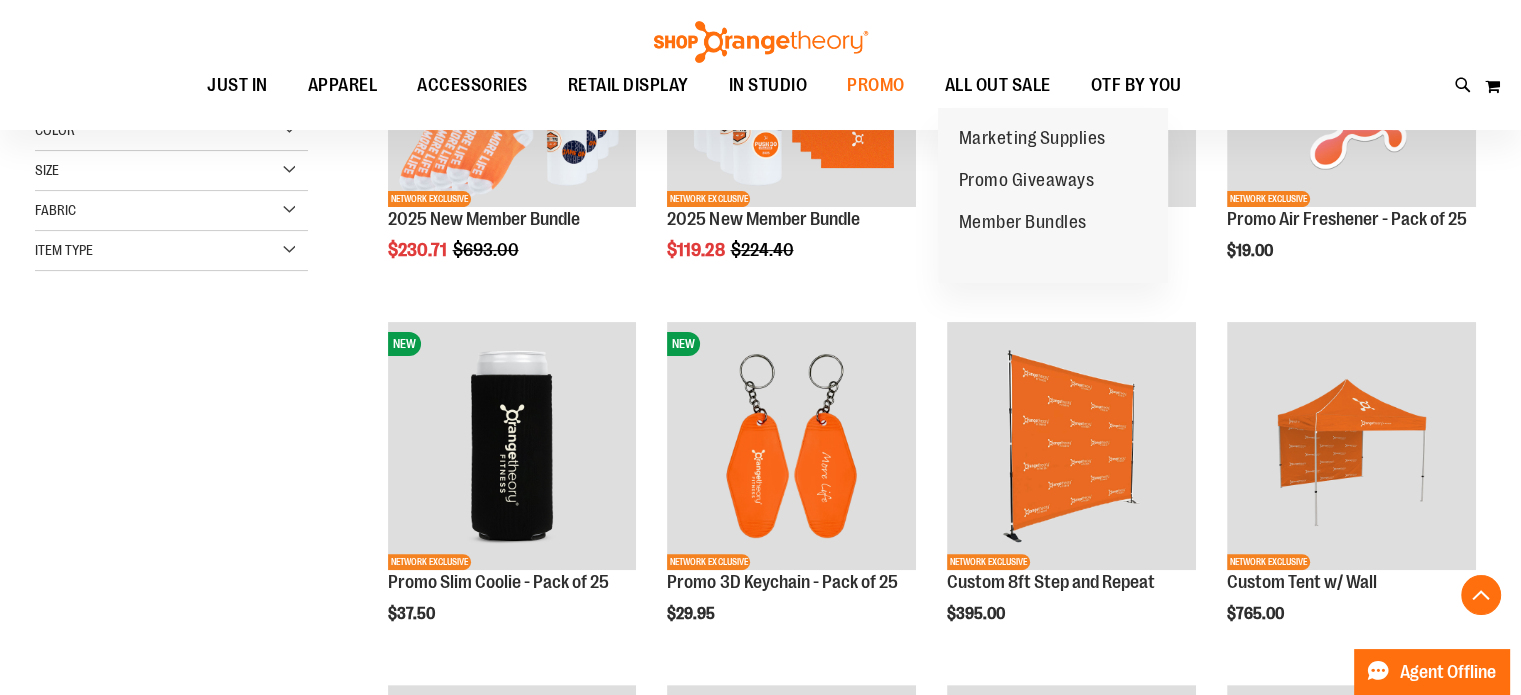 scroll, scrollTop: 464, scrollLeft: 0, axis: vertical 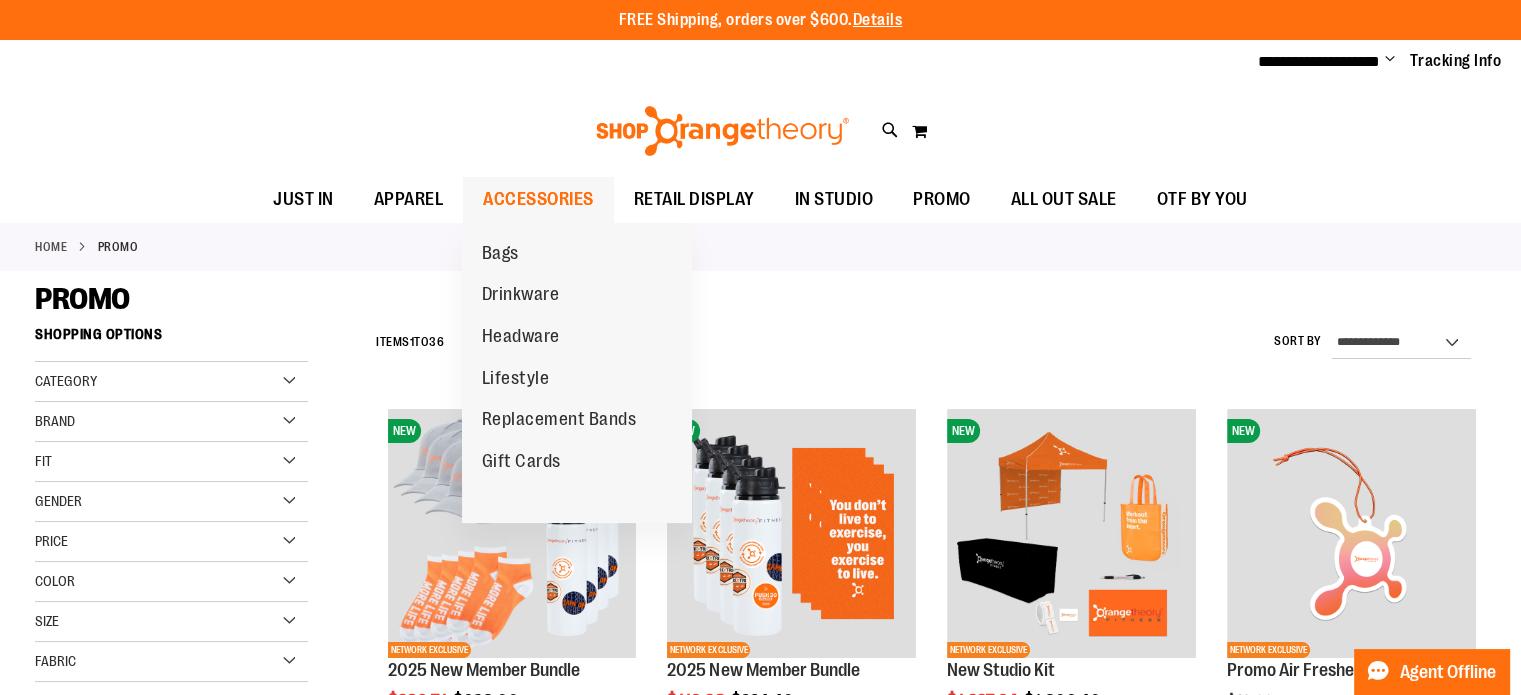 type on "**********" 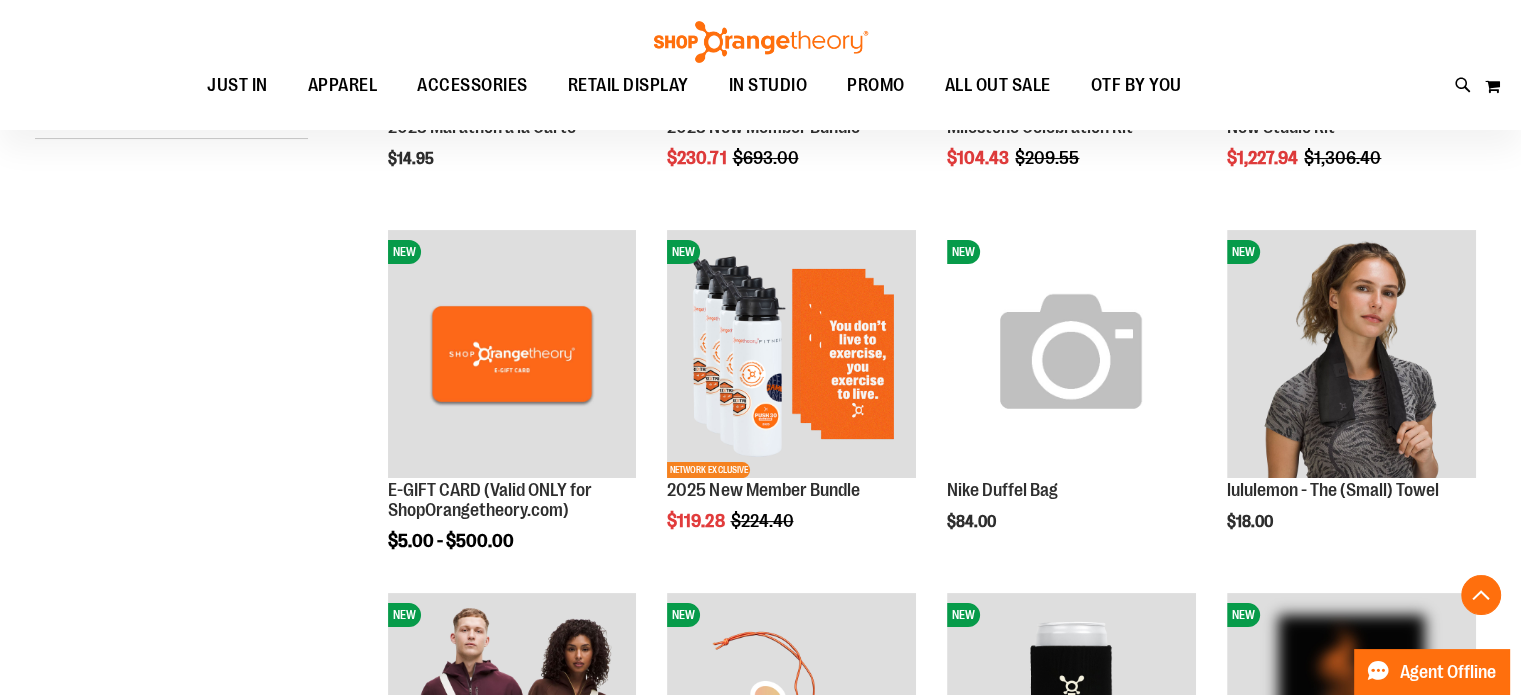 scroll, scrollTop: 528, scrollLeft: 0, axis: vertical 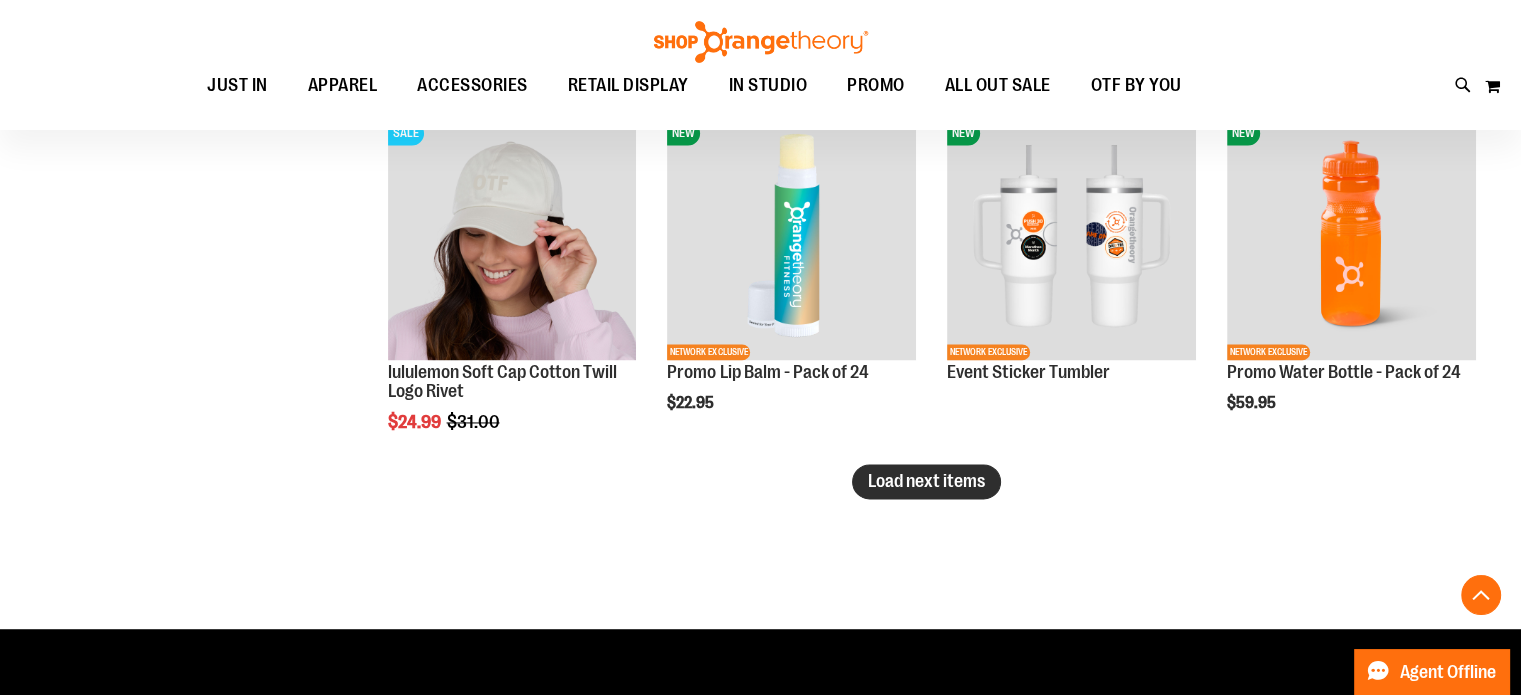 type on "**********" 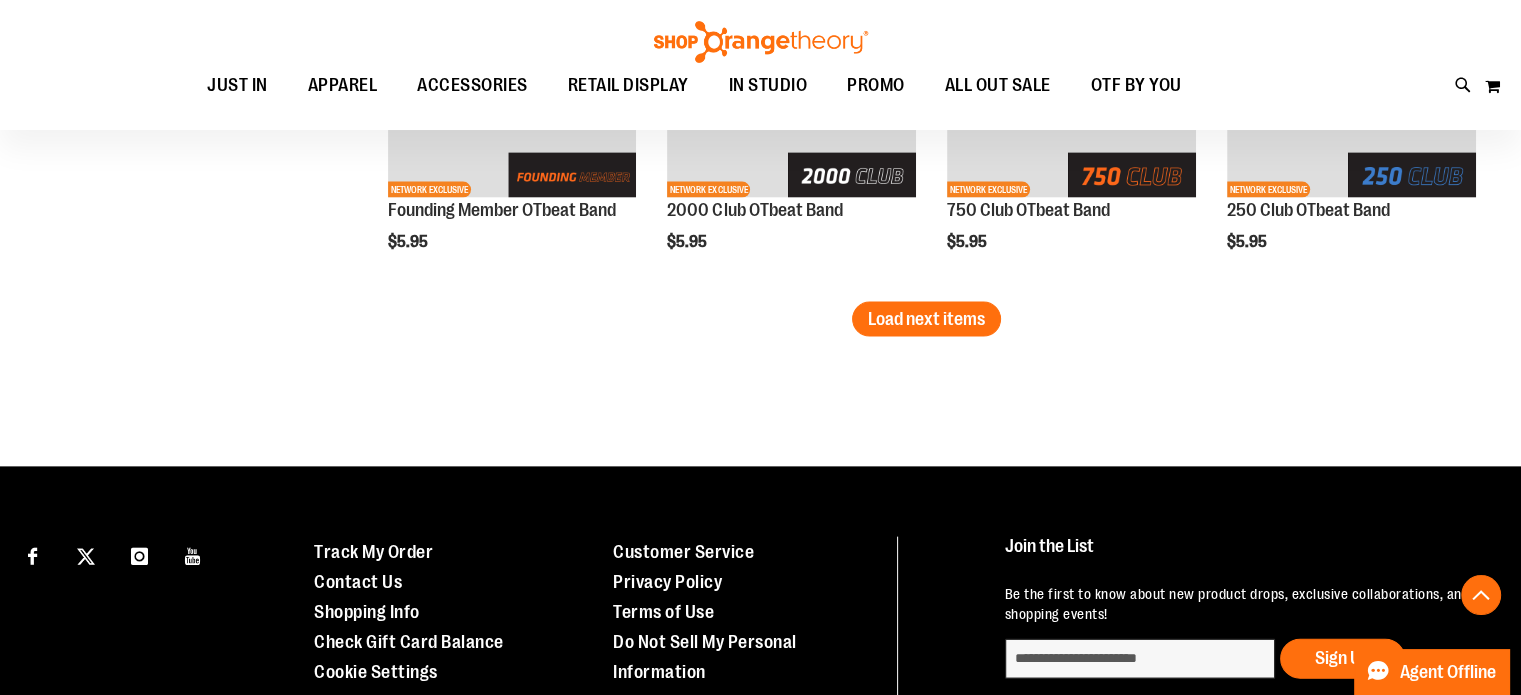 scroll, scrollTop: 4232, scrollLeft: 0, axis: vertical 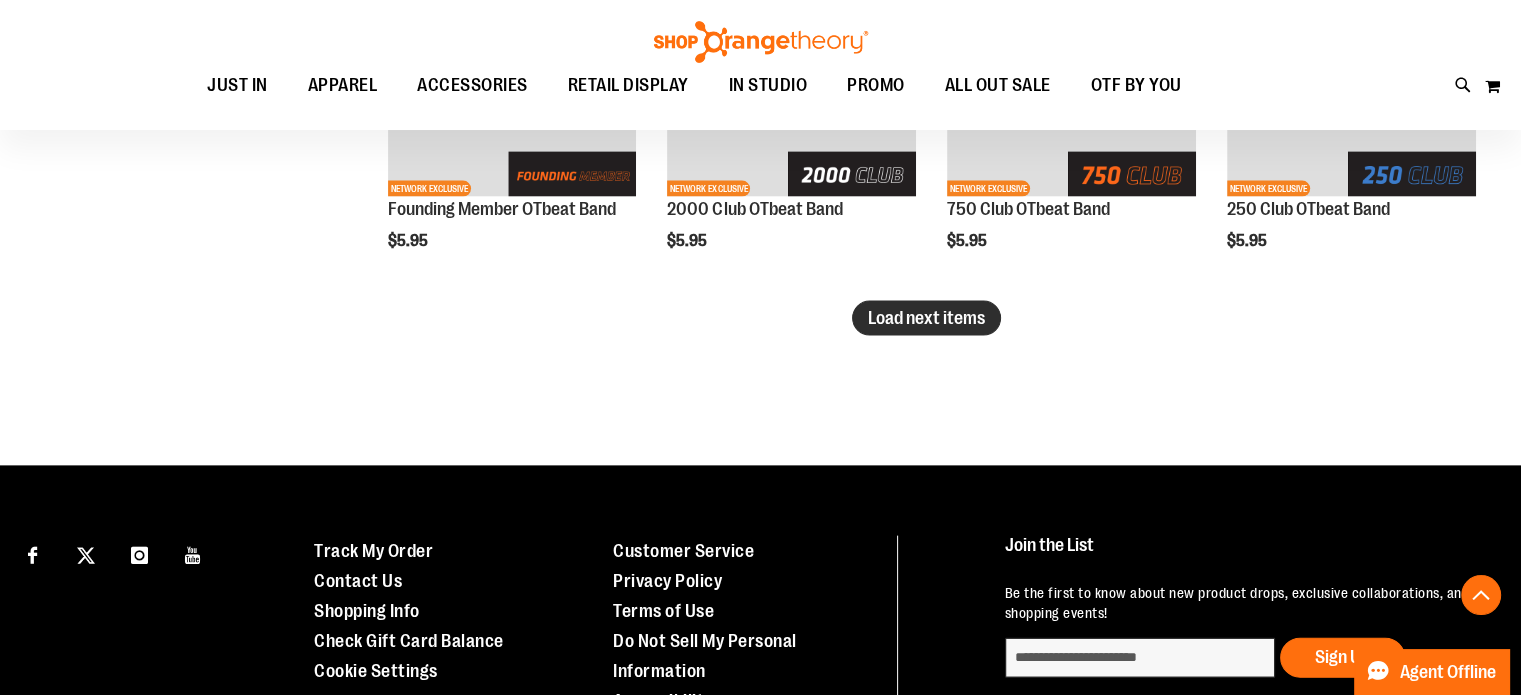 click on "Load next items" at bounding box center [926, 318] 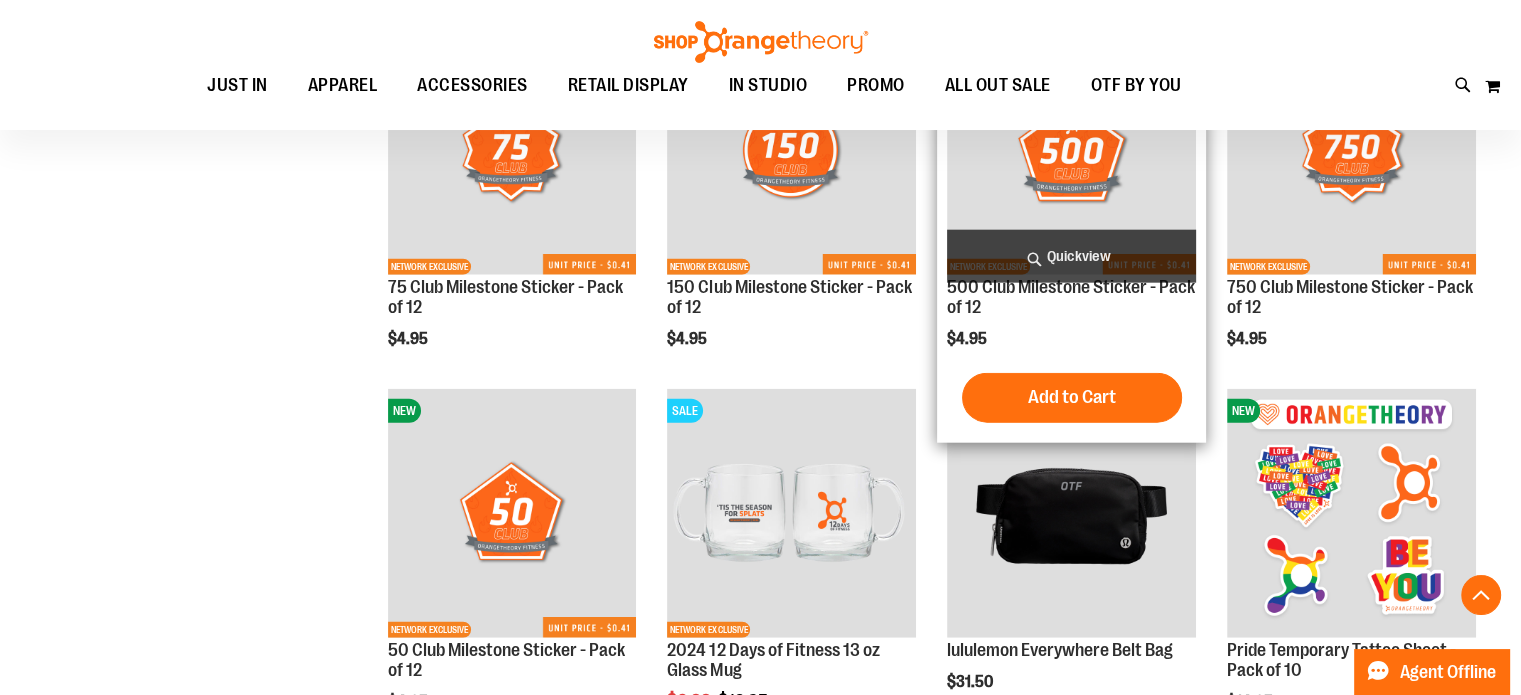 scroll, scrollTop: 4839, scrollLeft: 0, axis: vertical 